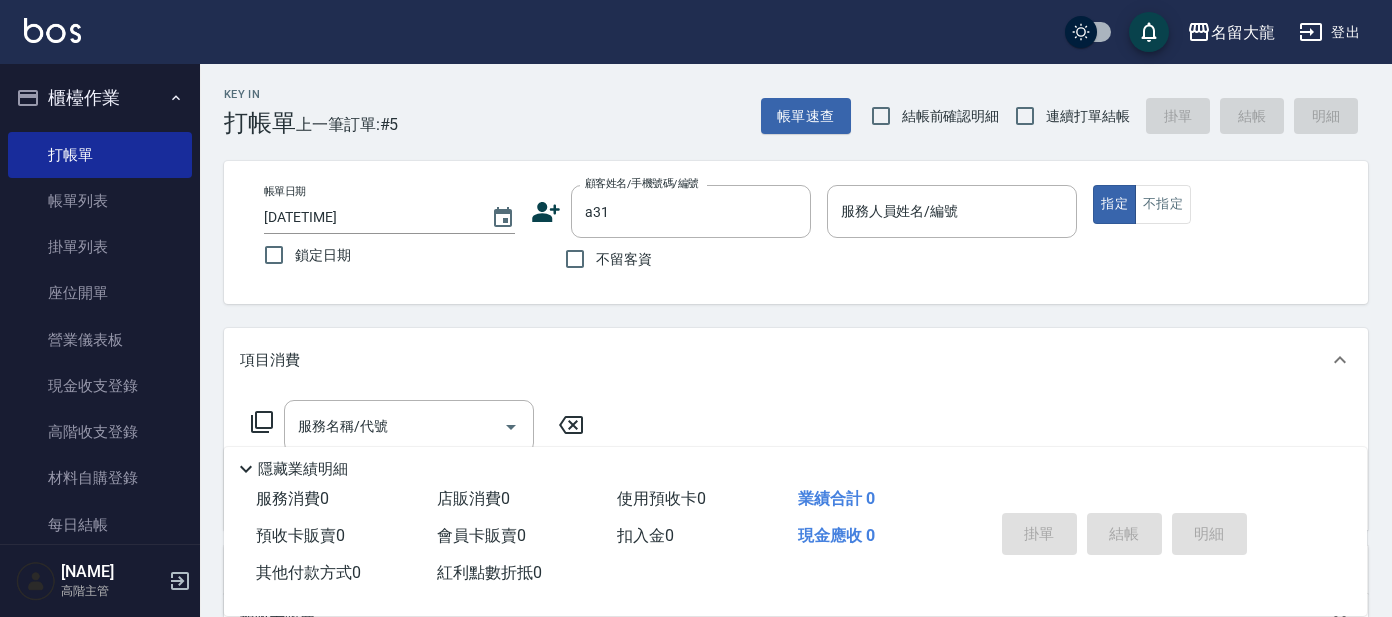scroll, scrollTop: 0, scrollLeft: 0, axis: both 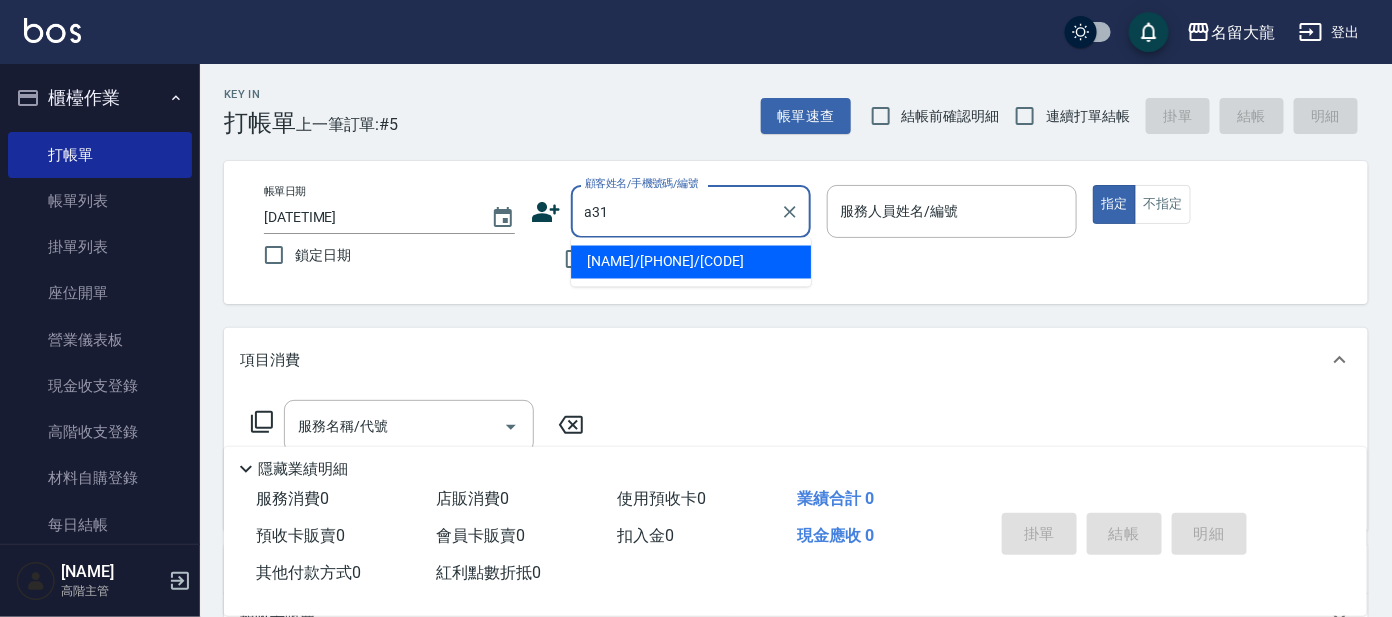 click on "a31" at bounding box center [676, 211] 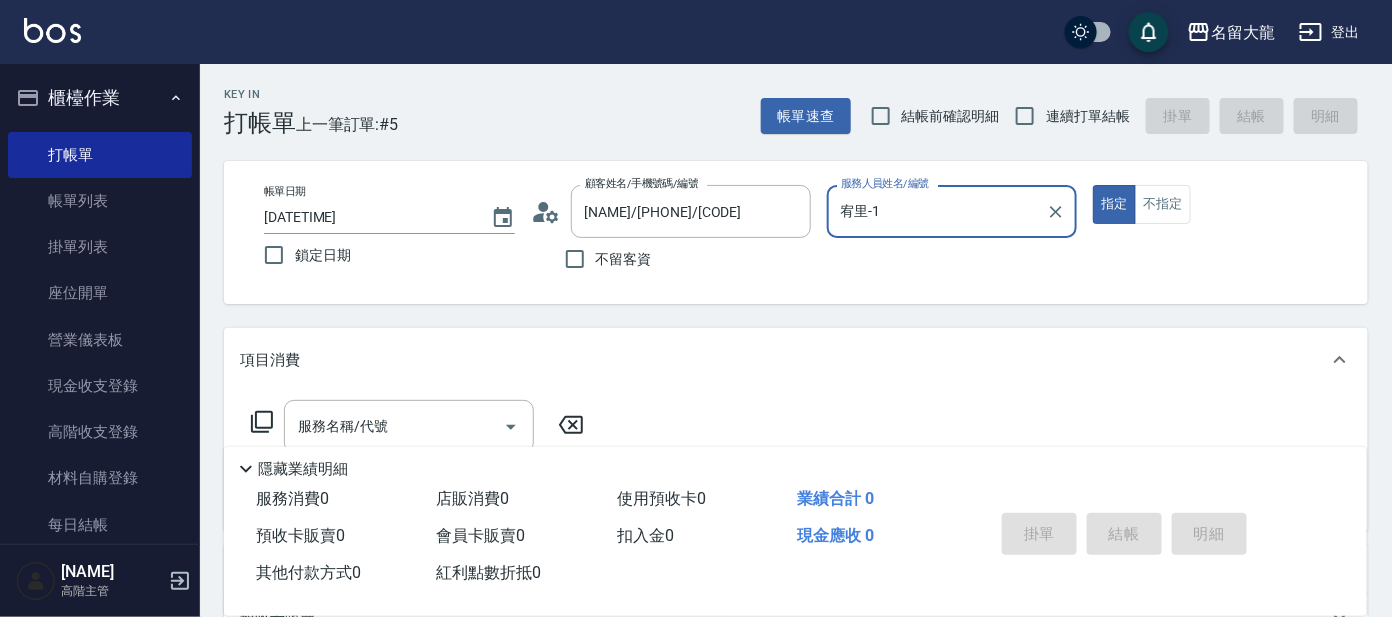 type on "宥里-1" 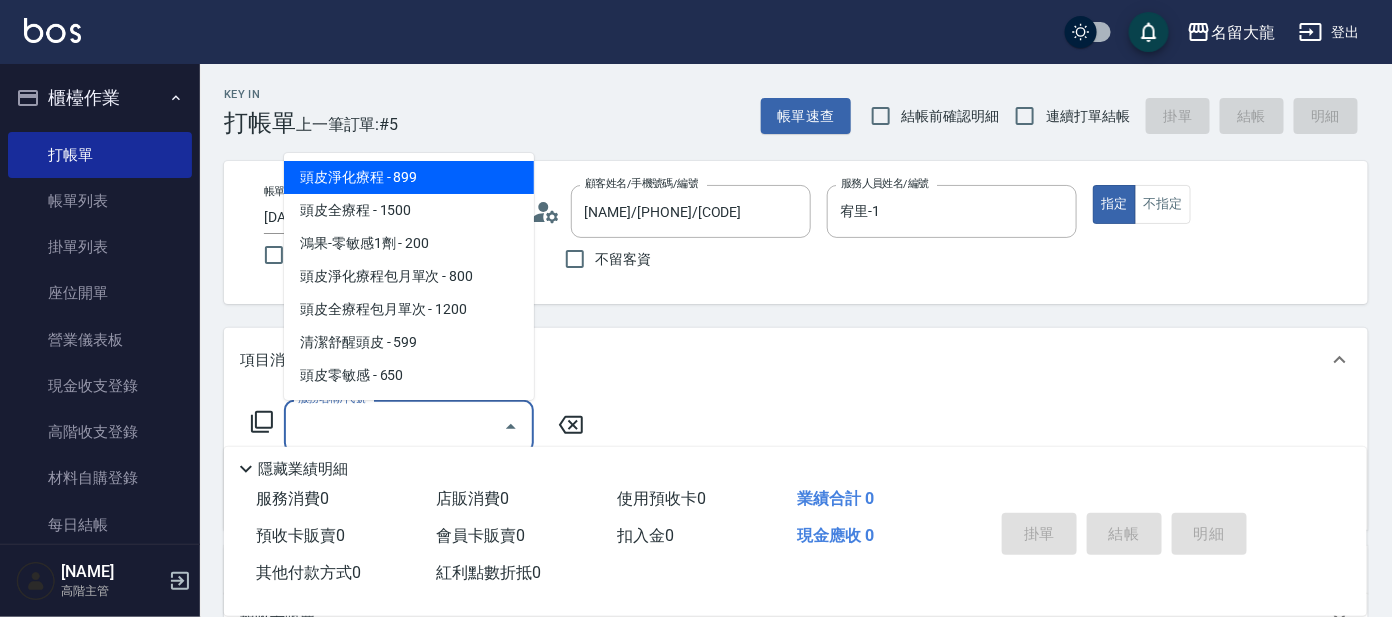 click on "服務名稱/代號" at bounding box center [394, 426] 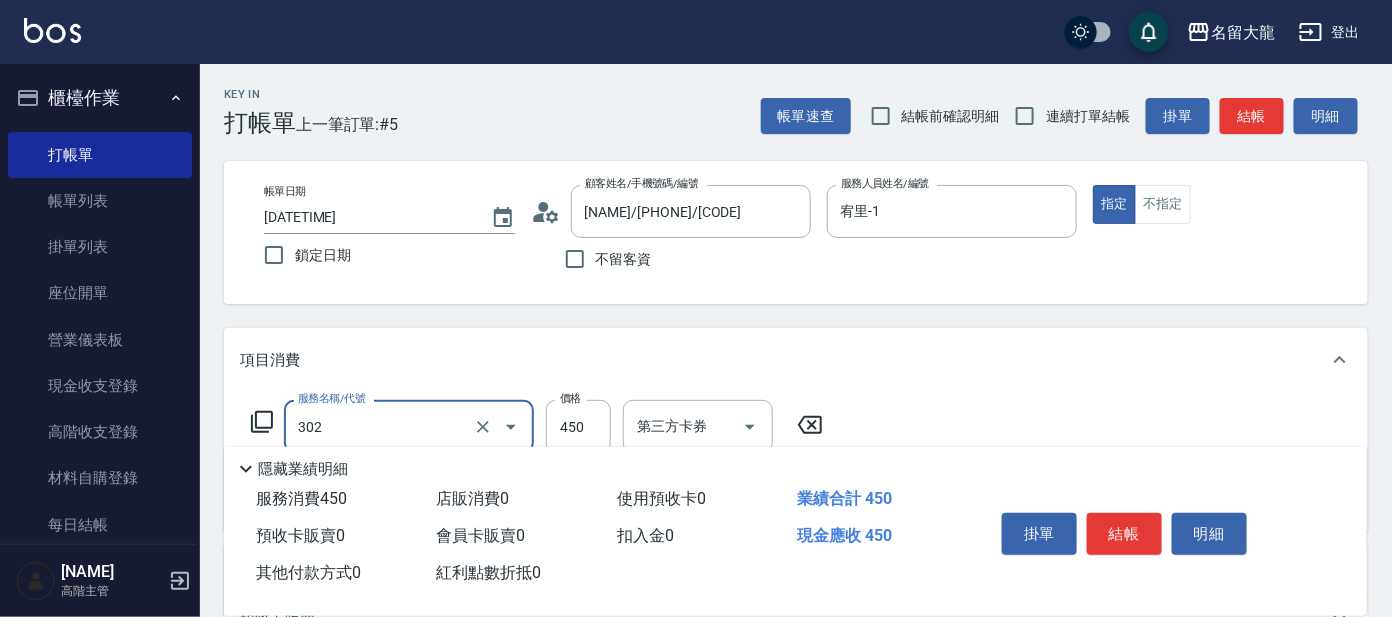 type on "B級設計師剪髮(302)" 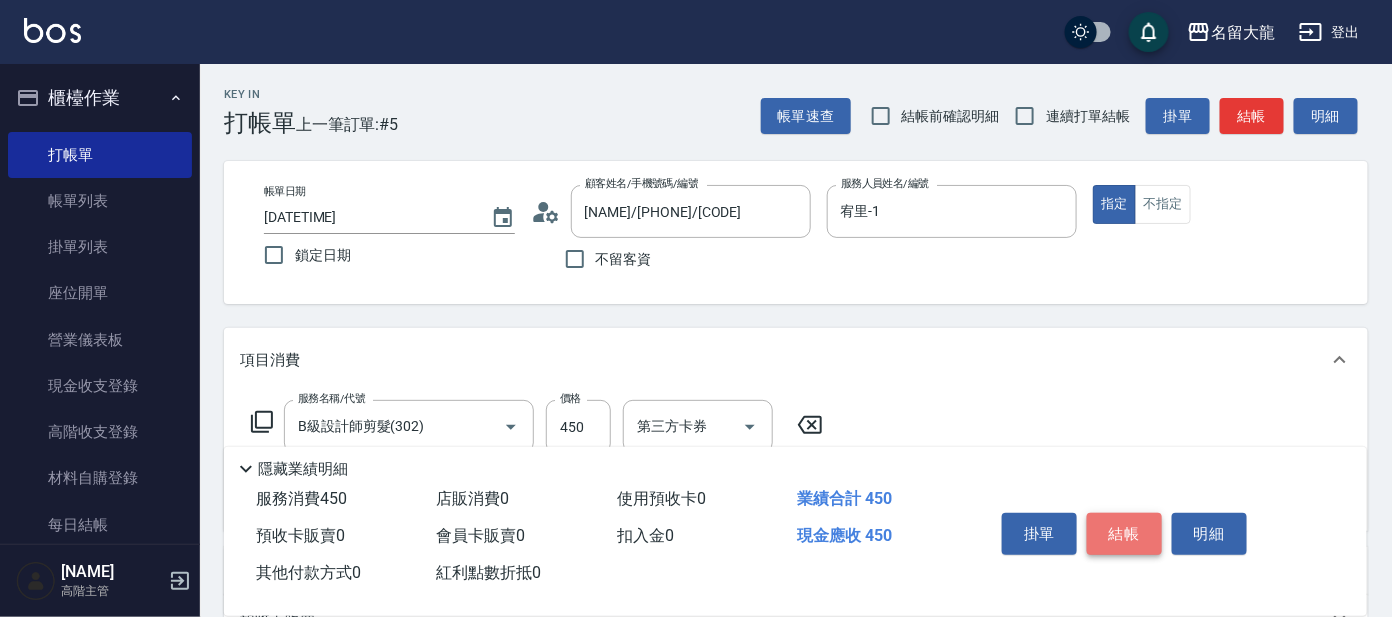 click on "結帳" at bounding box center (1124, 534) 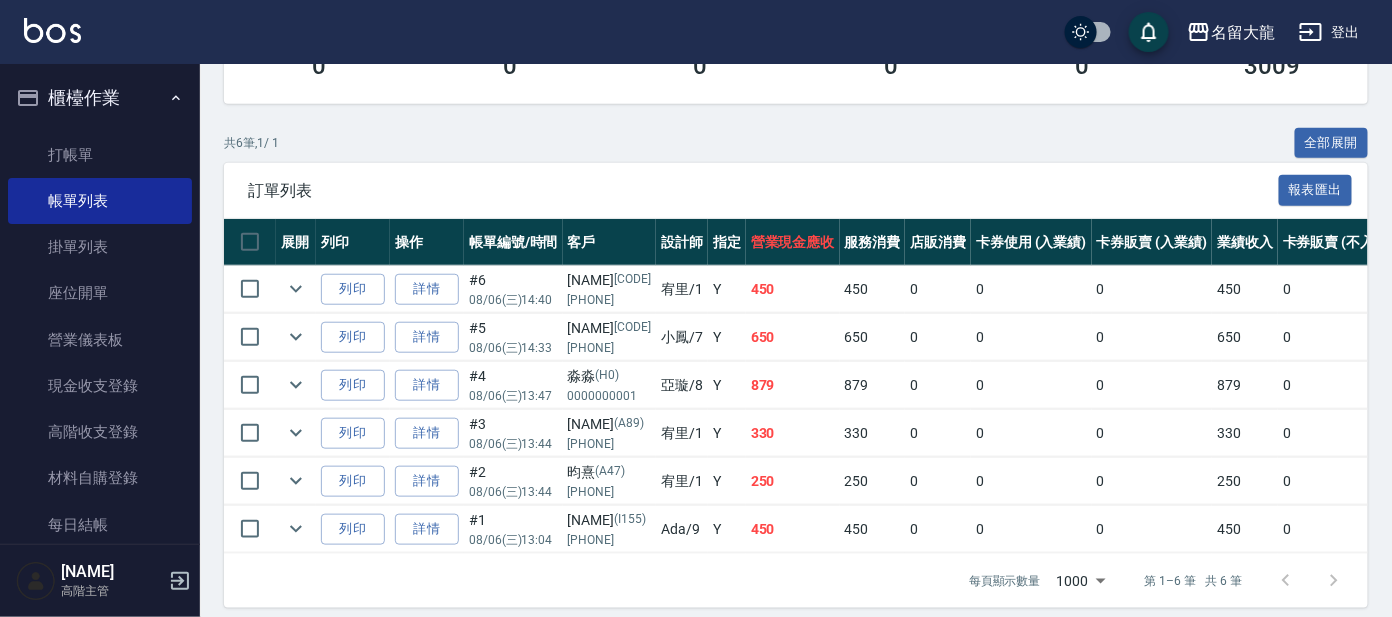 scroll, scrollTop: 181, scrollLeft: 0, axis: vertical 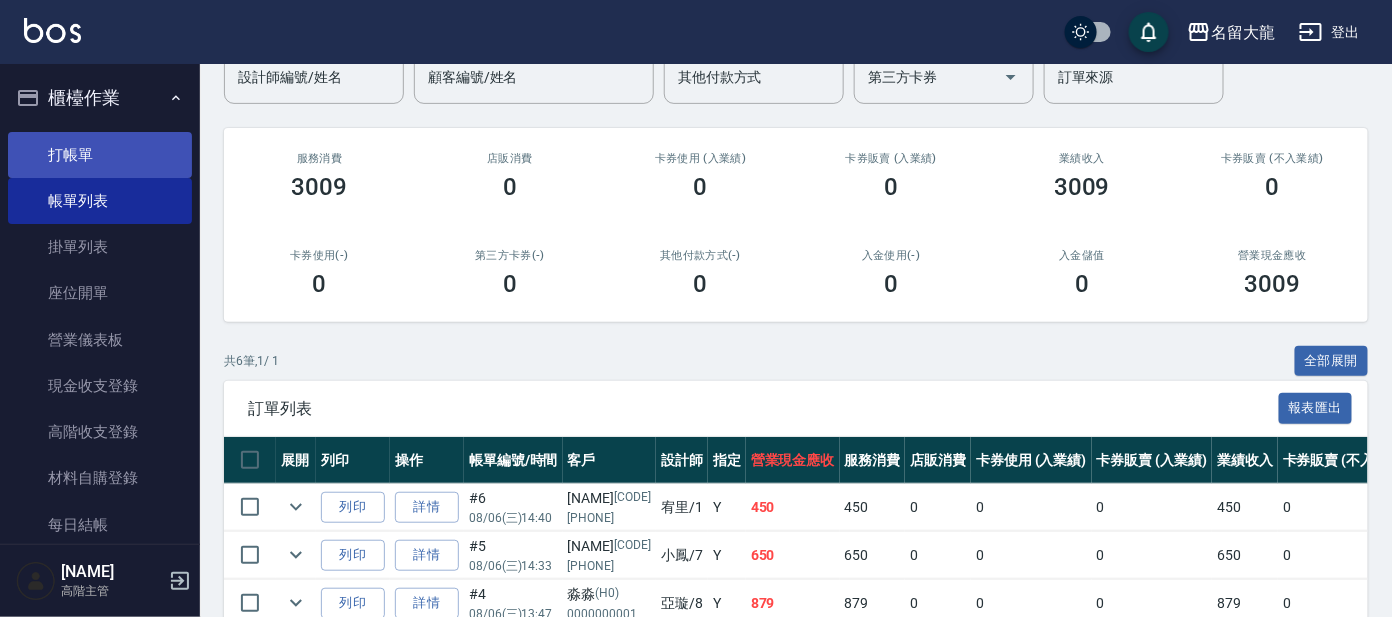 click on "打帳單" at bounding box center [100, 155] 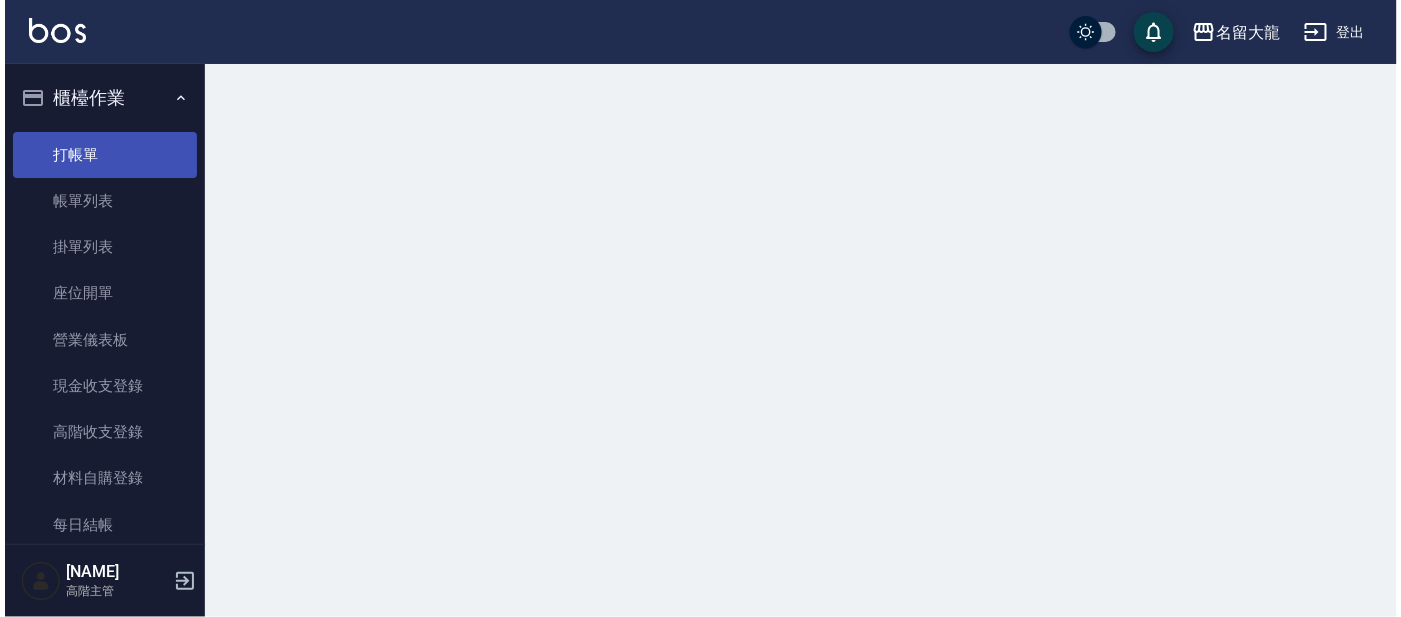 scroll, scrollTop: 0, scrollLeft: 0, axis: both 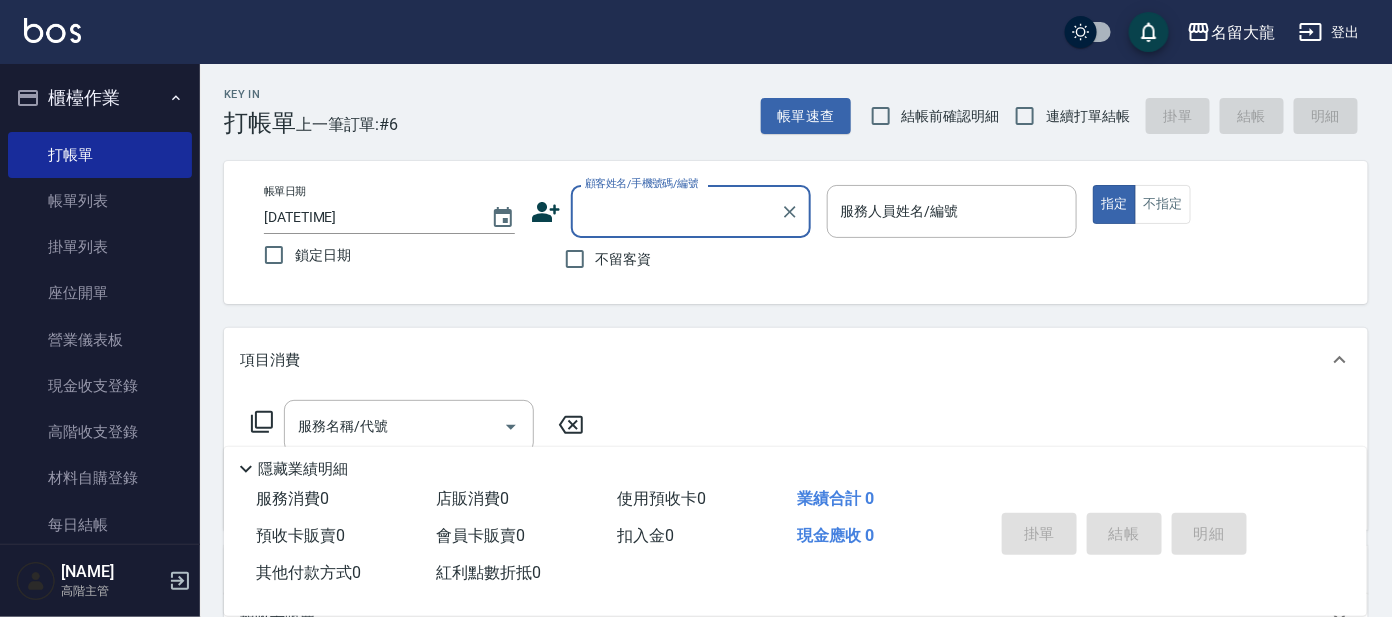 click on "顧客姓名/手機號碼/編號" at bounding box center (676, 211) 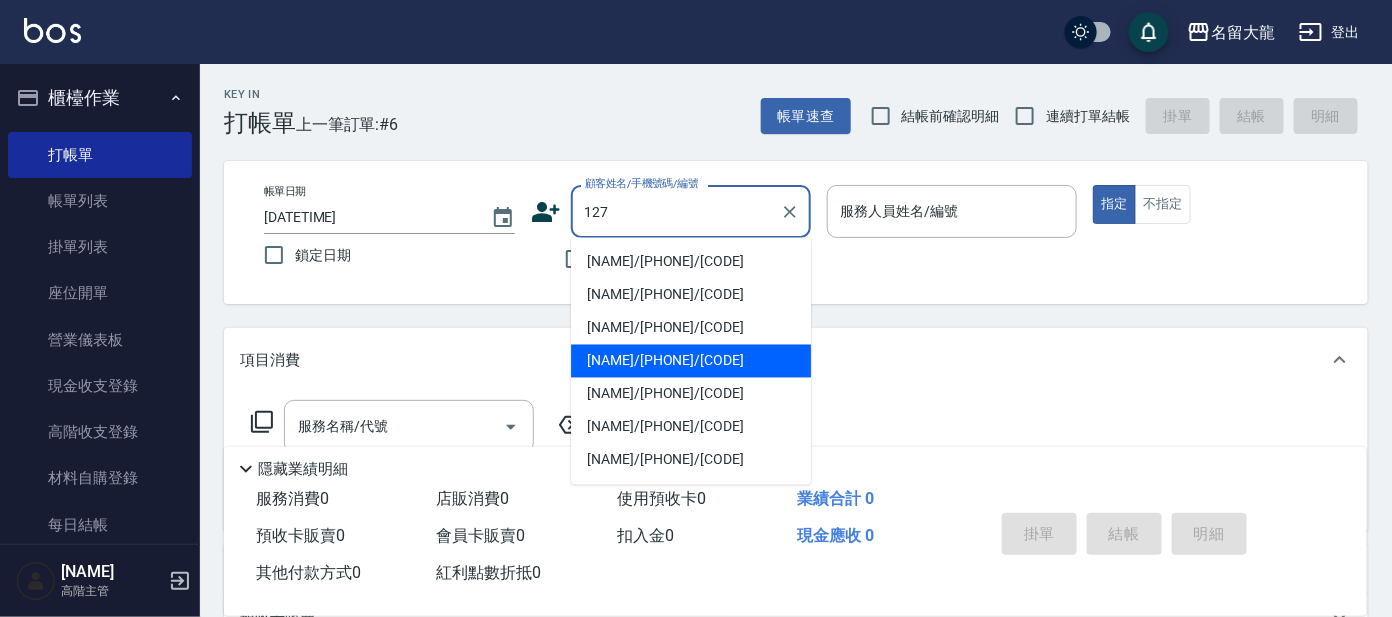 click on "[NAME]/[PHONE]/[CODE]" at bounding box center [691, 361] 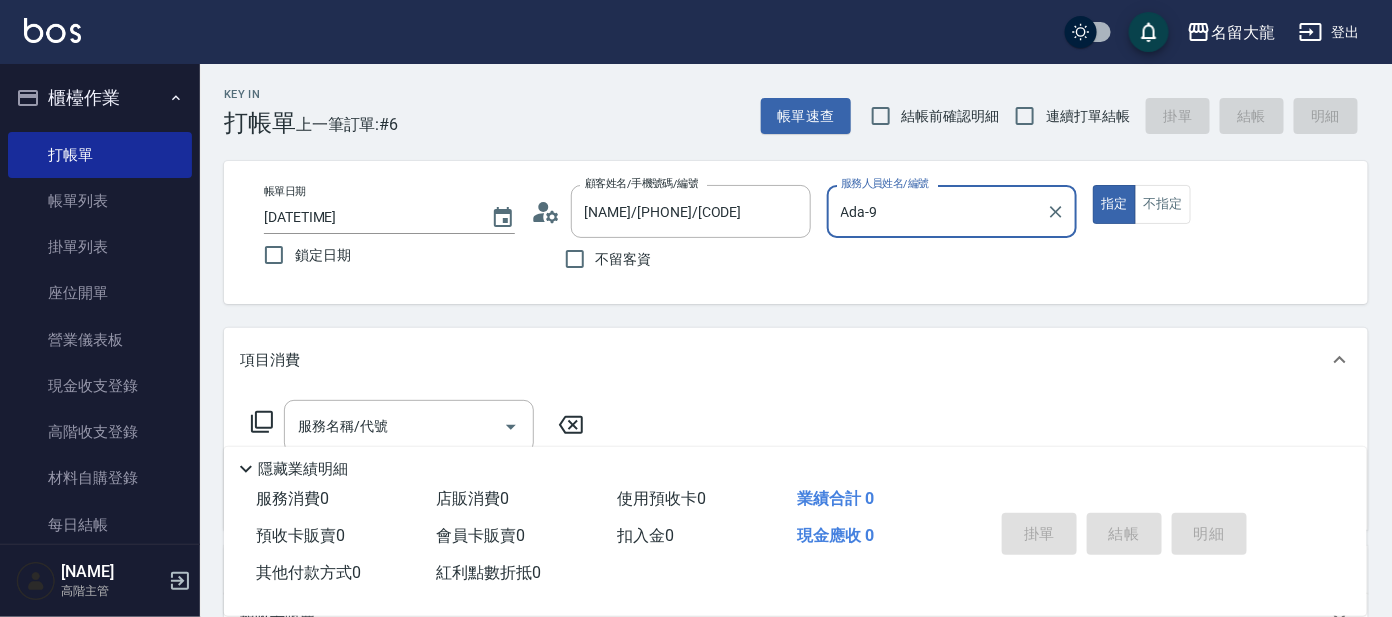 type on "Ada-9" 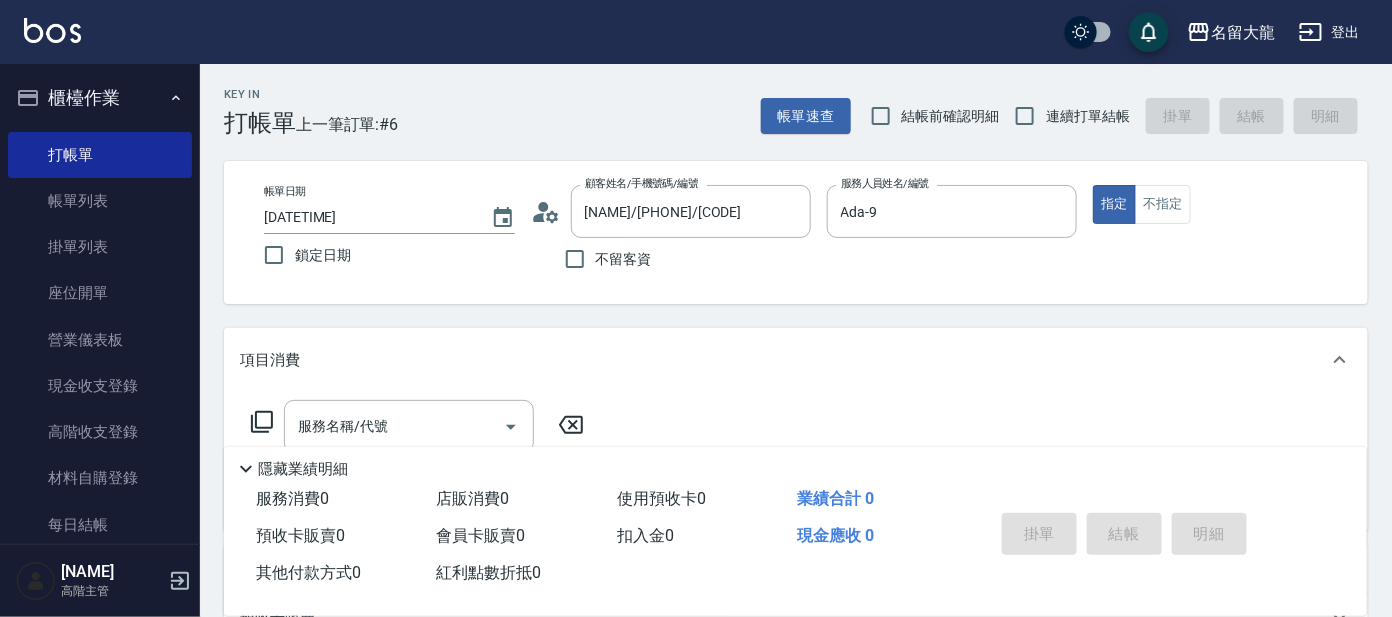 click 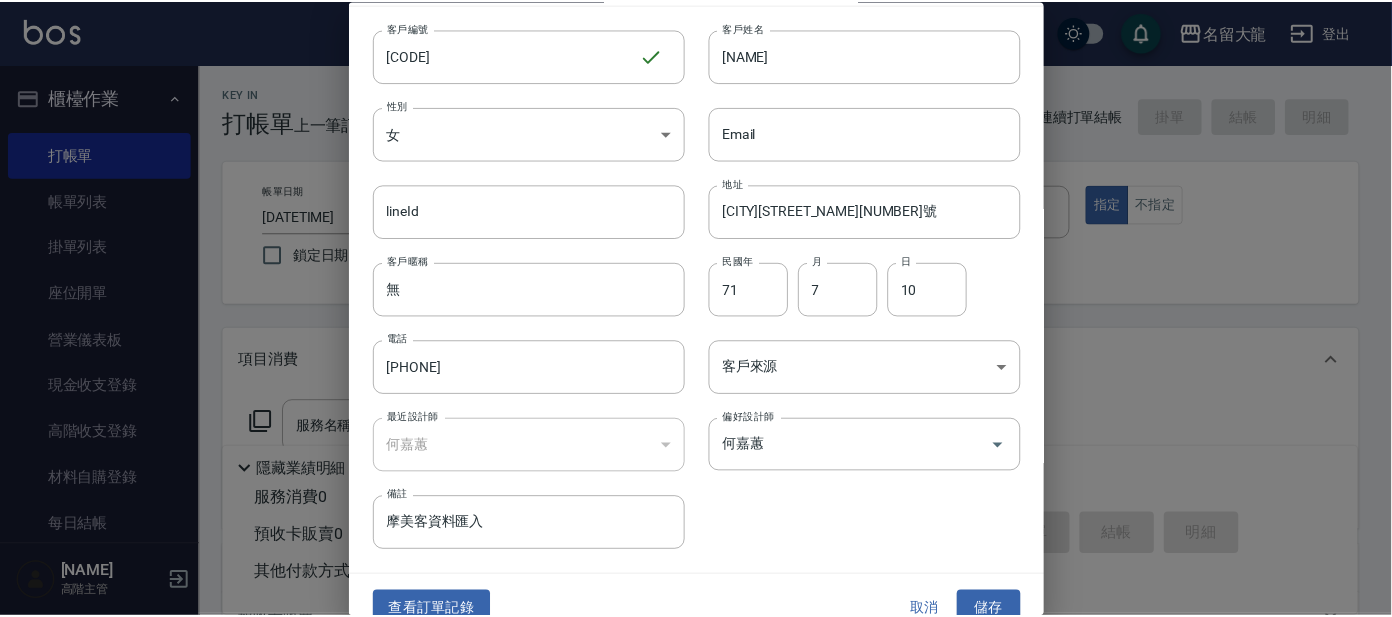scroll, scrollTop: 75, scrollLeft: 0, axis: vertical 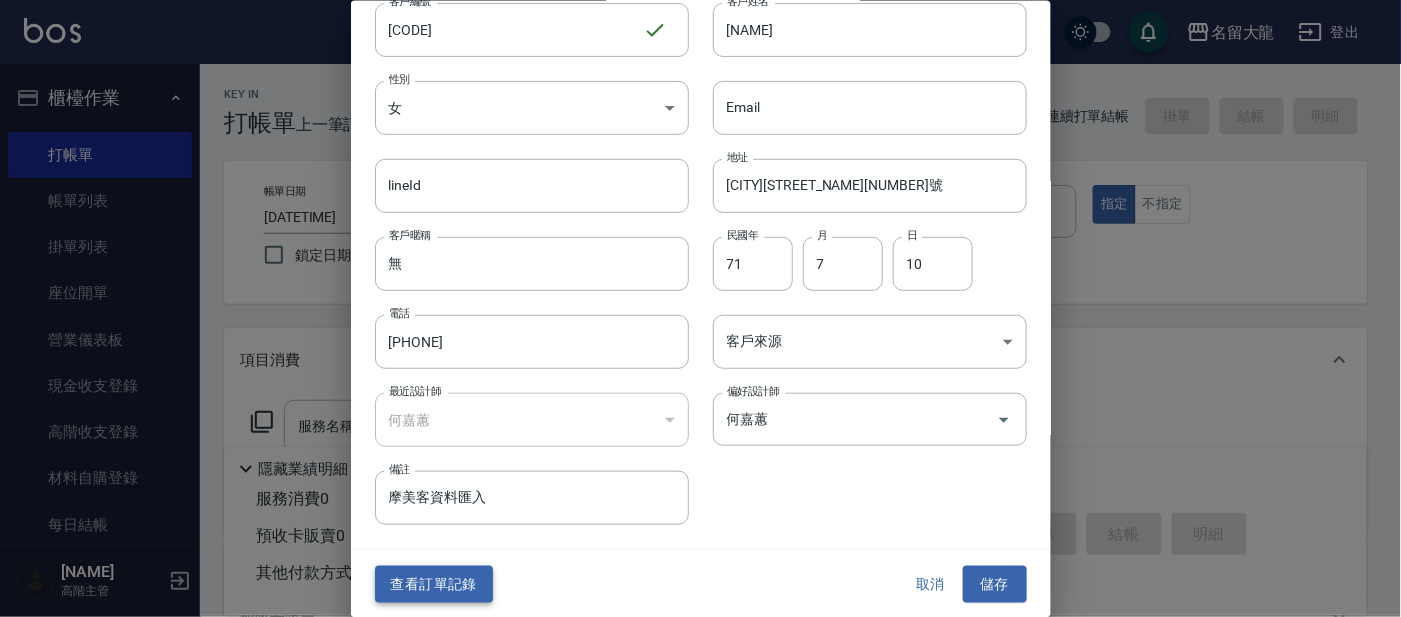 click on "查看訂單記錄" at bounding box center (434, 584) 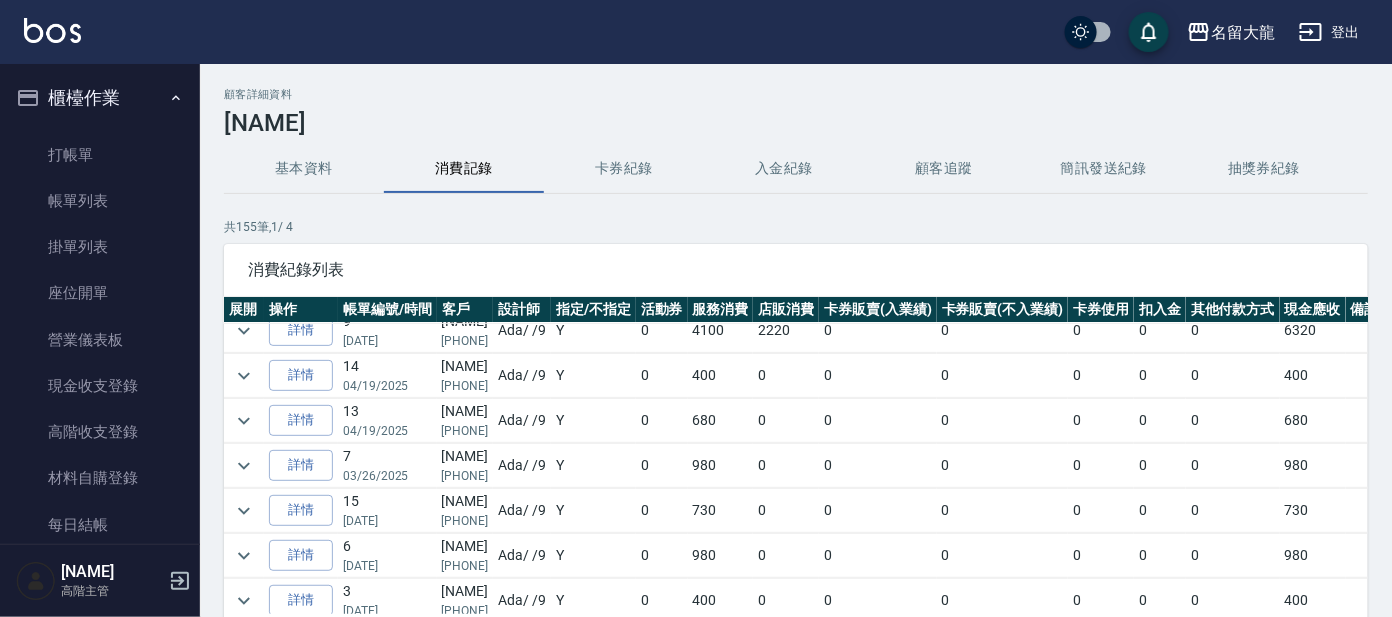 scroll, scrollTop: 624, scrollLeft: 0, axis: vertical 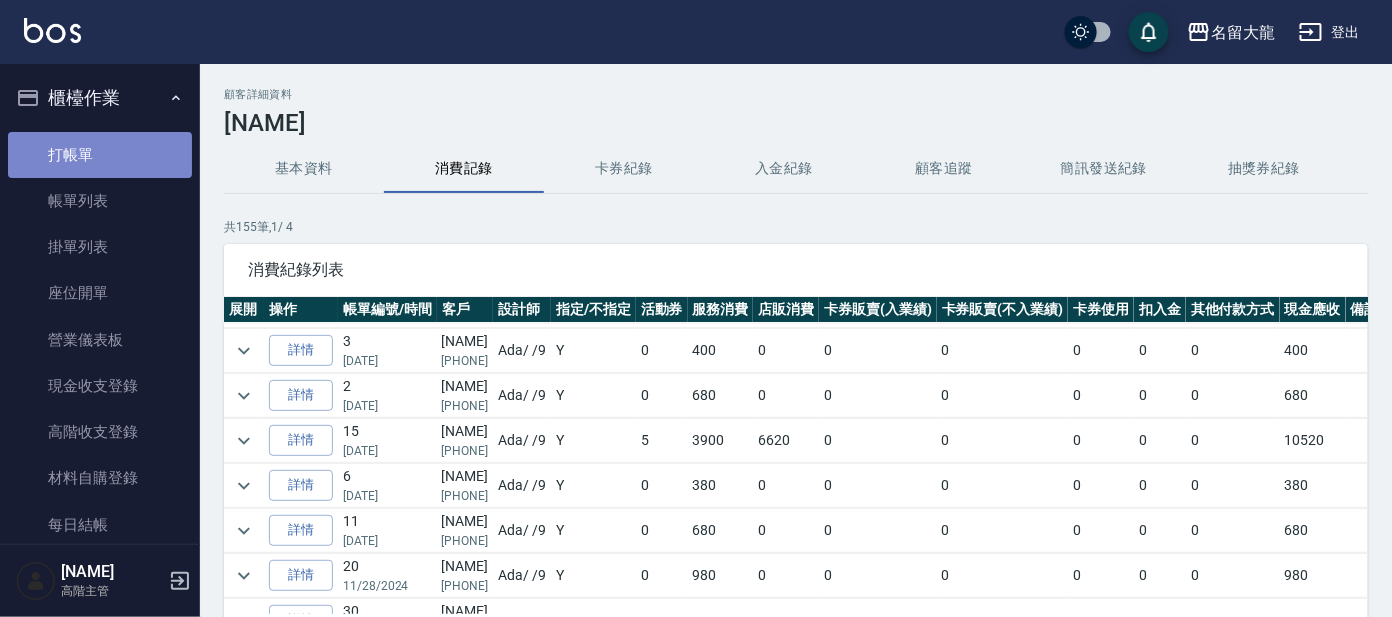 click on "打帳單" at bounding box center (100, 155) 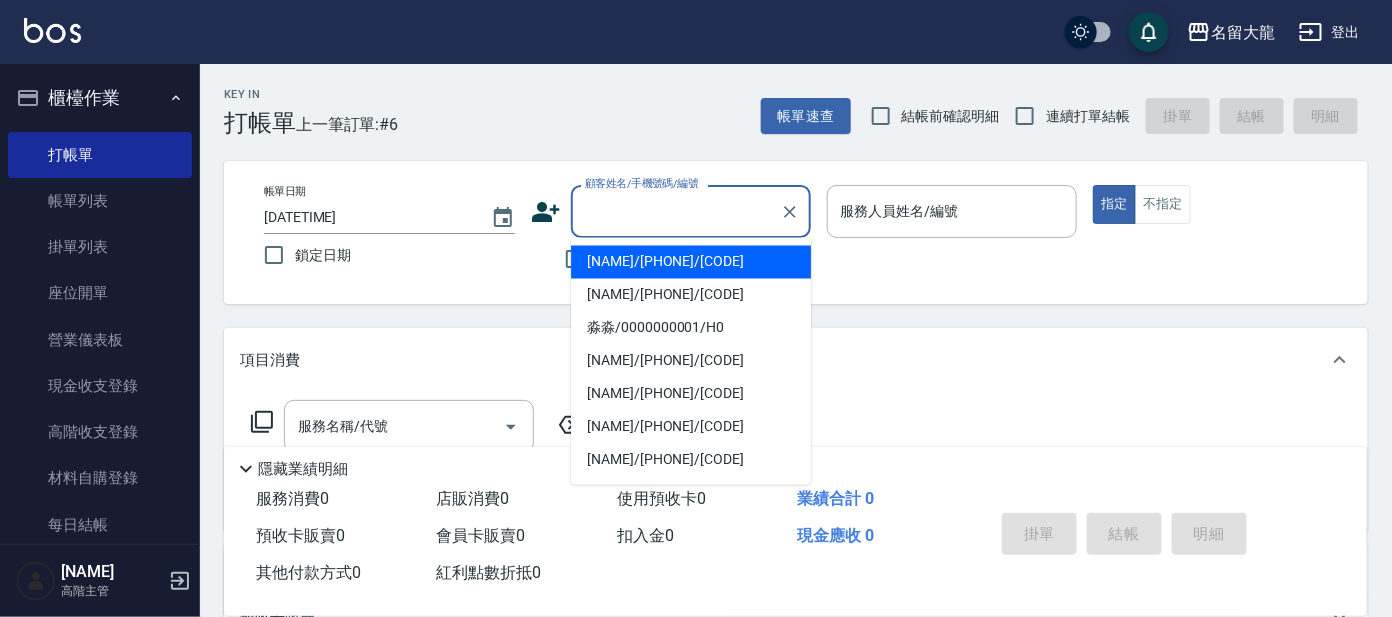 click on "顧客姓名/手機號碼/編號" at bounding box center (676, 211) 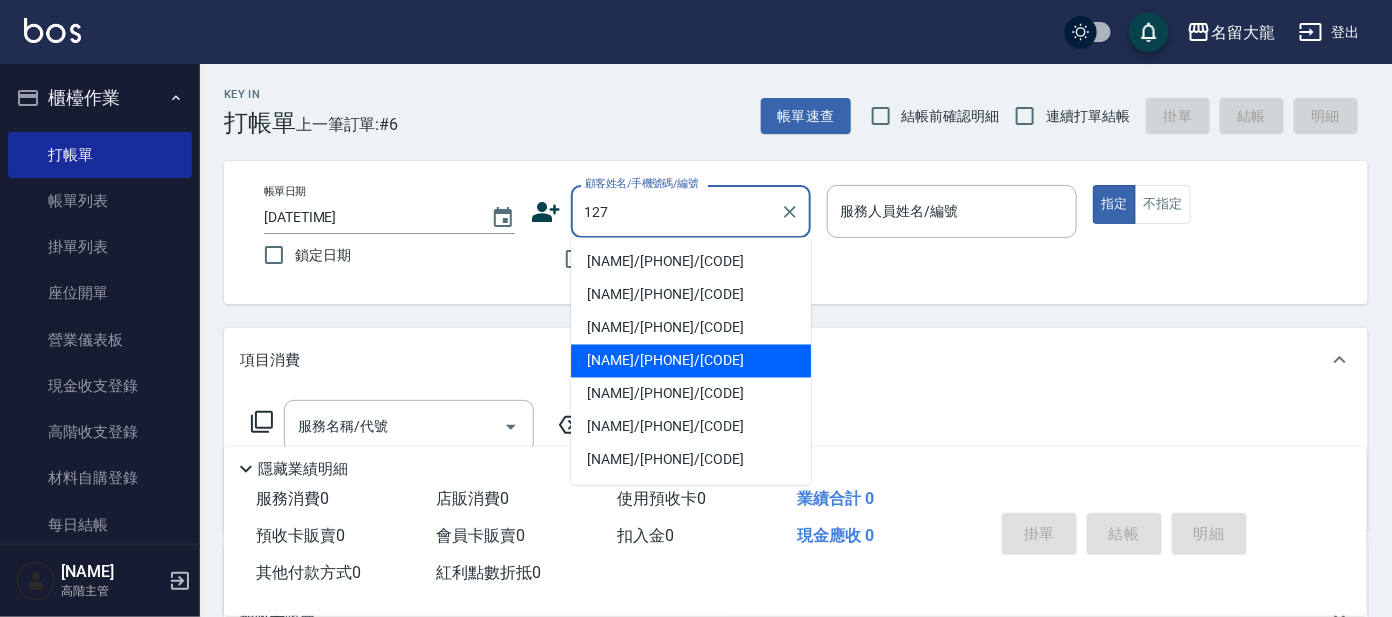 click on "[NAME]/[PHONE]/[CODE]" at bounding box center [691, 361] 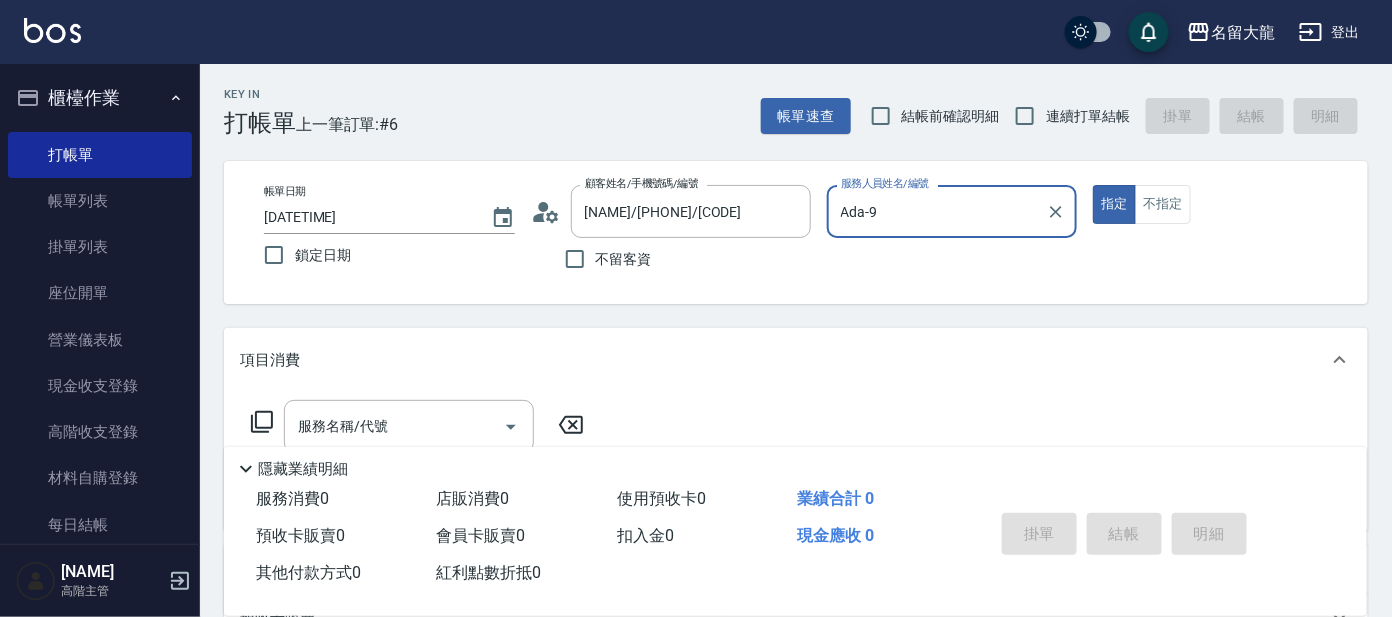 type on "Ada-9" 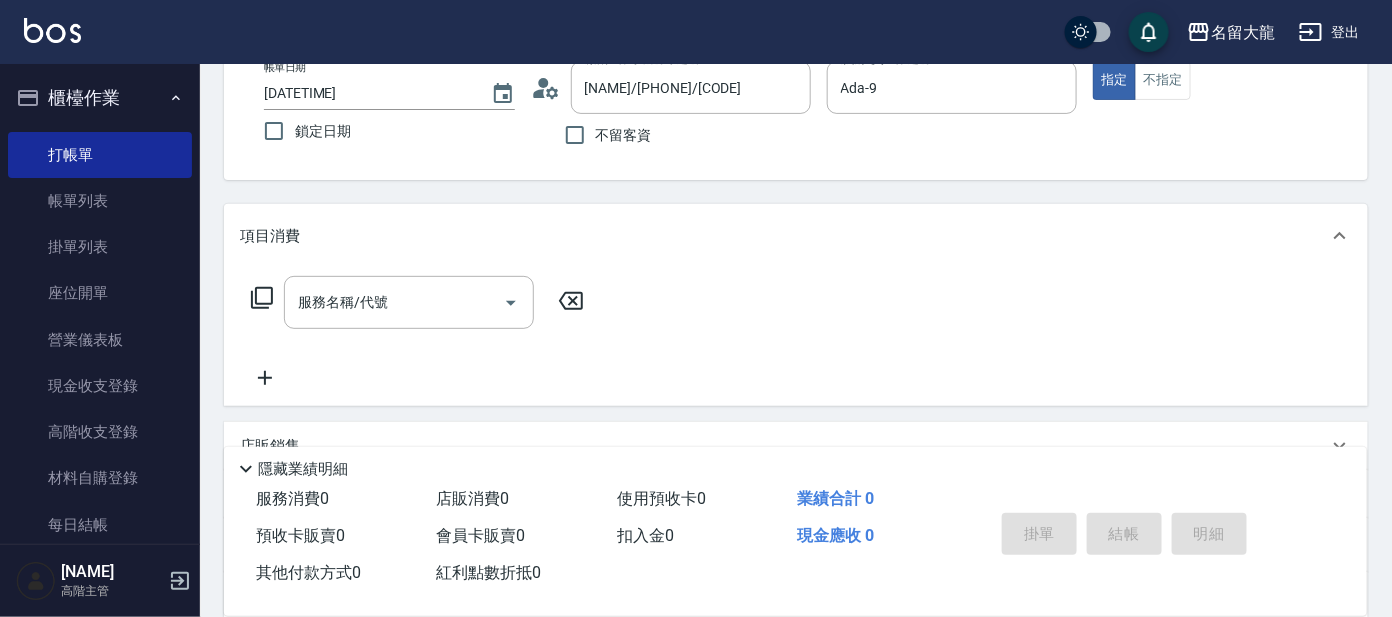 click 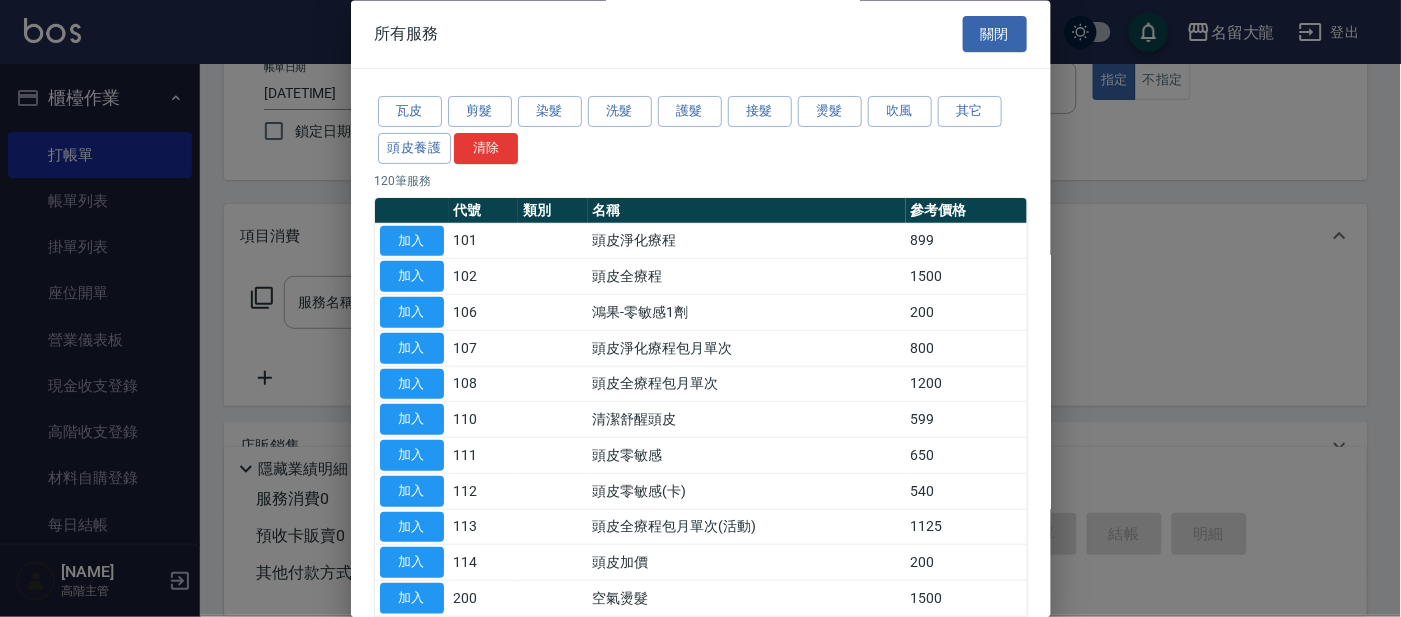 drag, startPoint x: 978, startPoint y: 30, endPoint x: 966, endPoint y: 43, distance: 17.691807 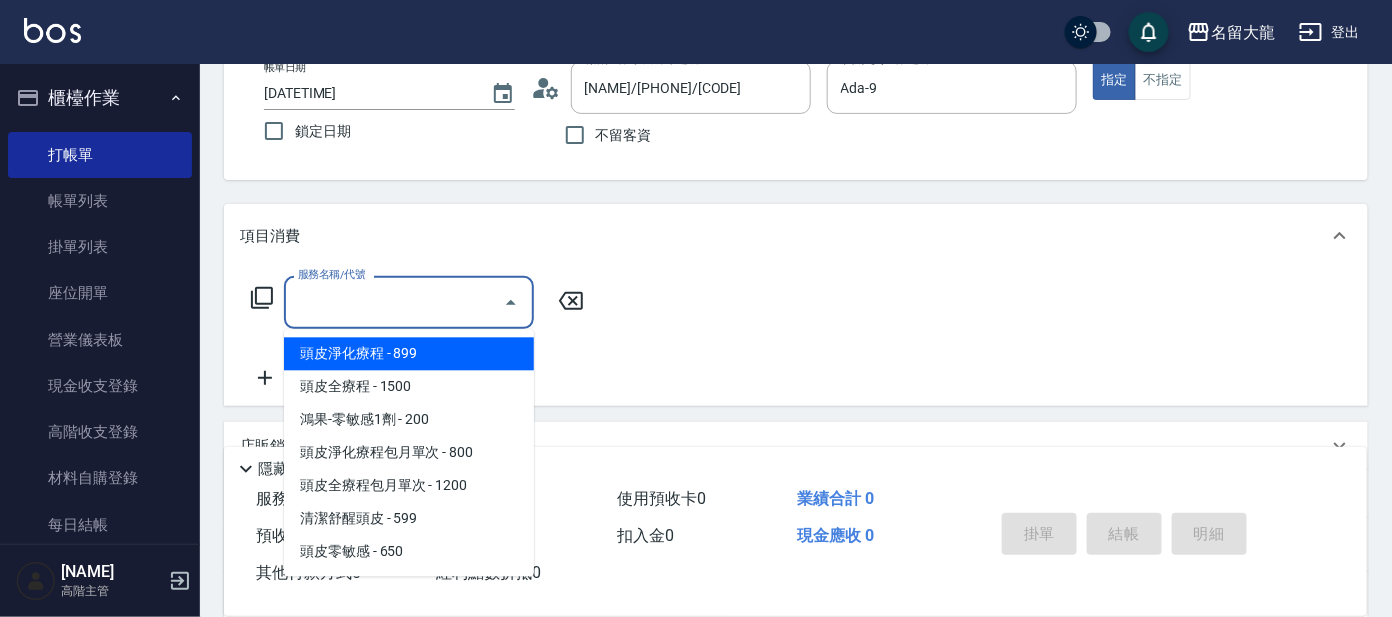 click on "服務名稱/代號" at bounding box center (394, 302) 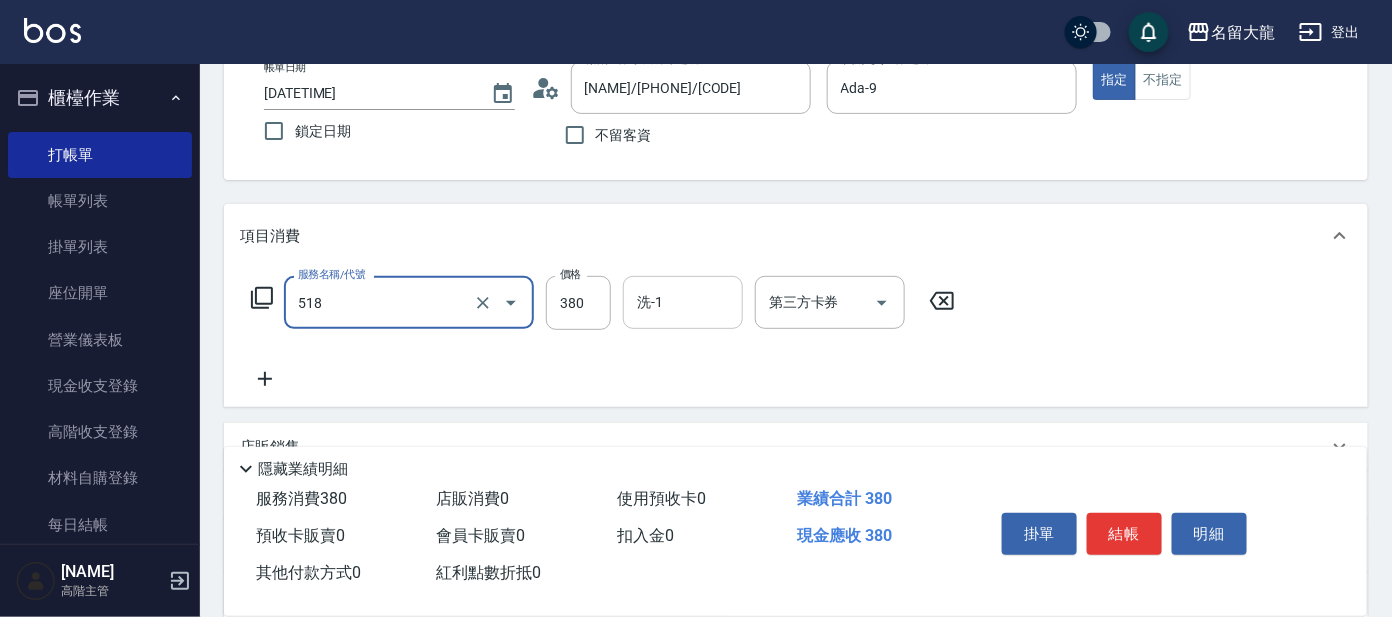 type on "舒壓+洗髮+養髮(518)" 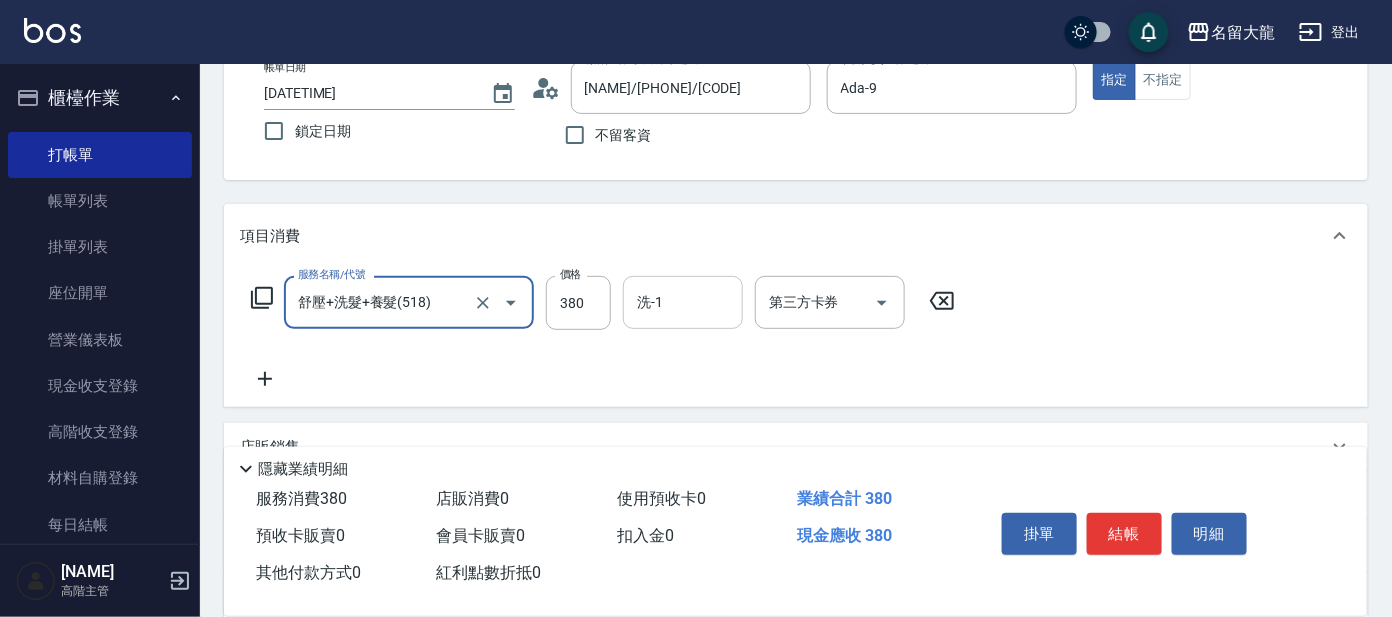 click on "洗-1" at bounding box center [683, 302] 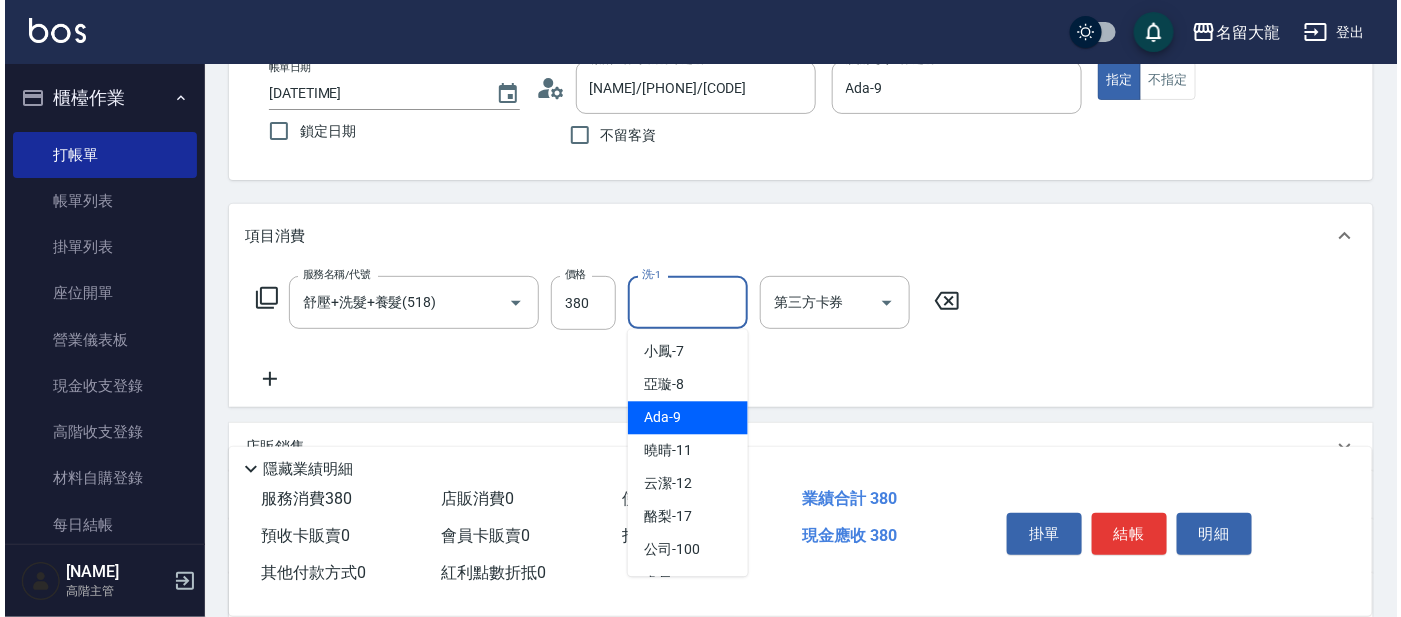 scroll, scrollTop: 99, scrollLeft: 0, axis: vertical 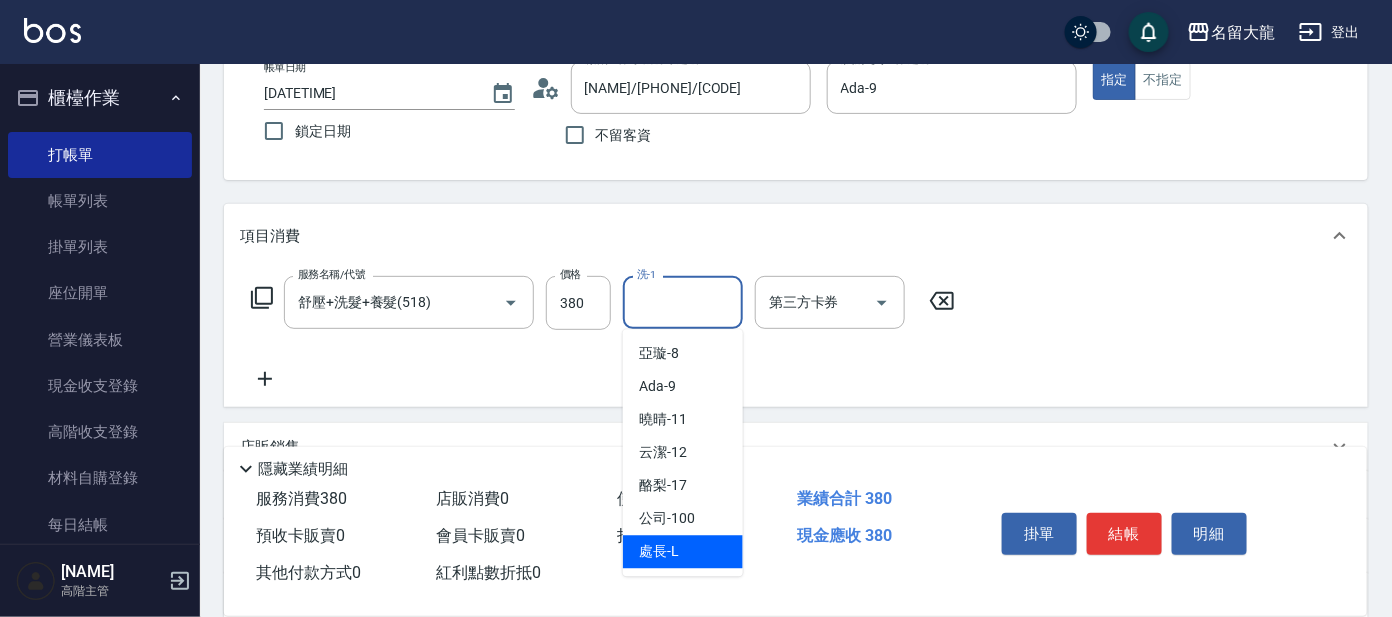 click on "處長 -L" at bounding box center (659, 552) 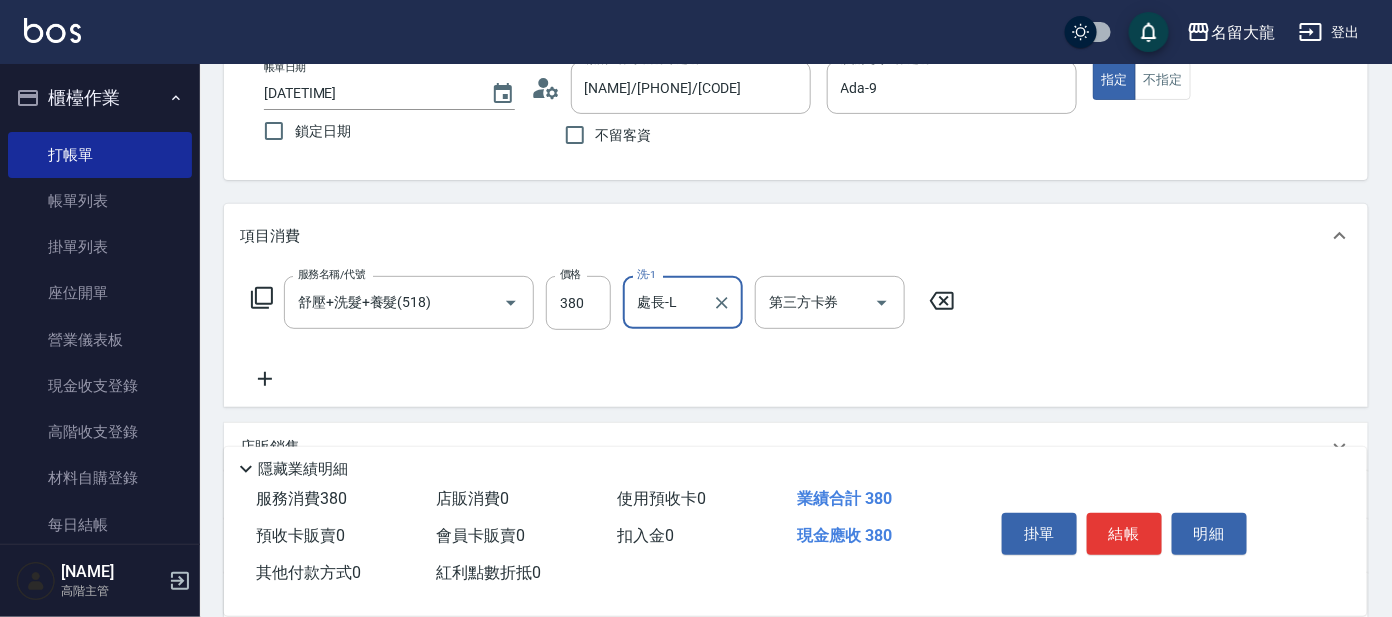 type on "處長-L" 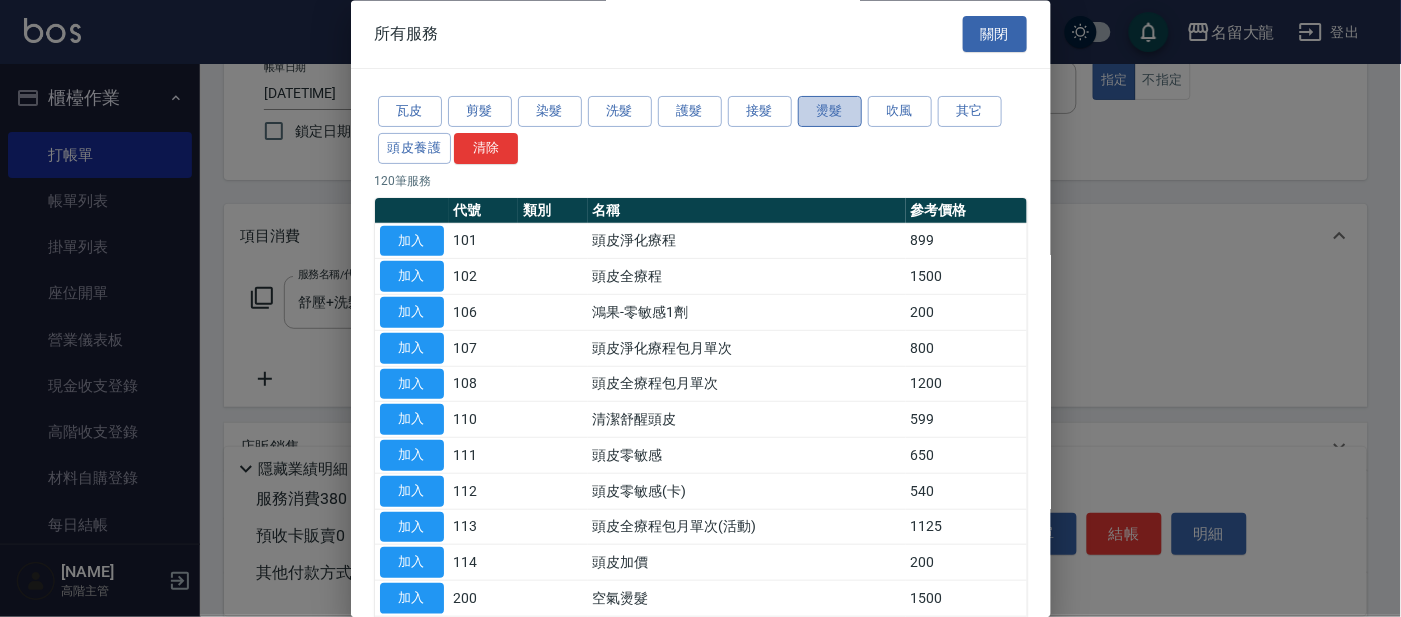click on "燙髮" at bounding box center [830, 112] 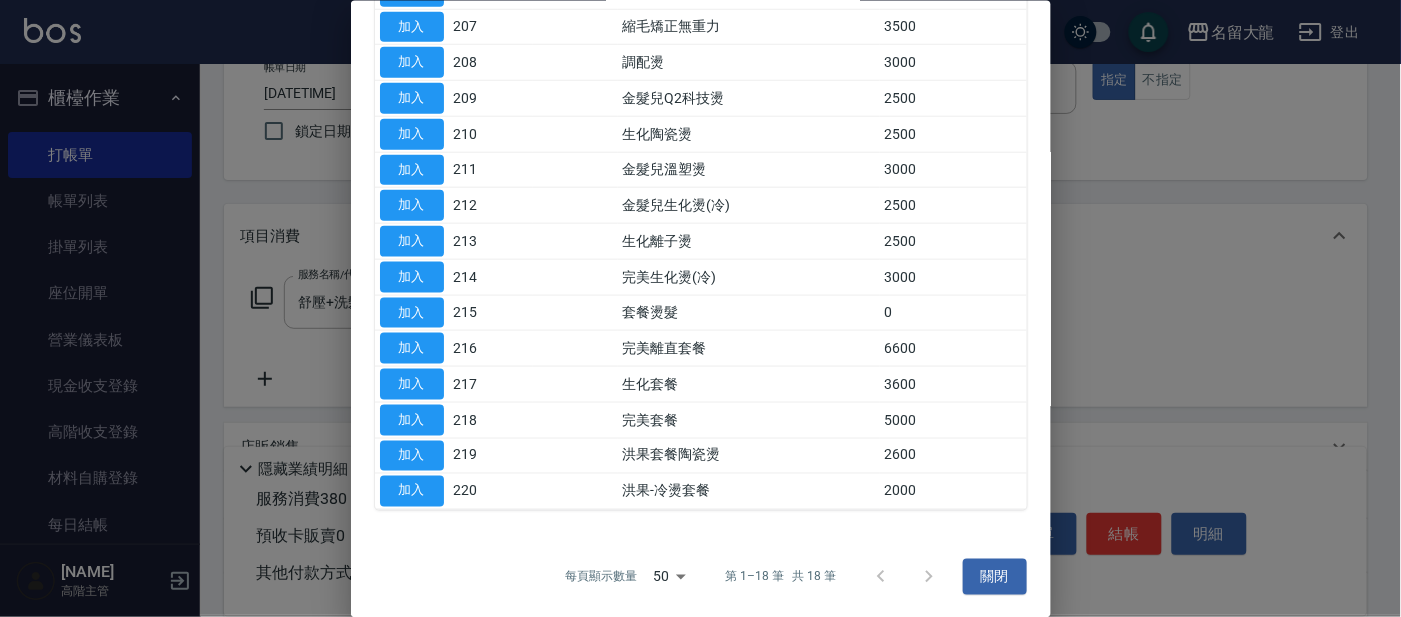 scroll, scrollTop: 108, scrollLeft: 0, axis: vertical 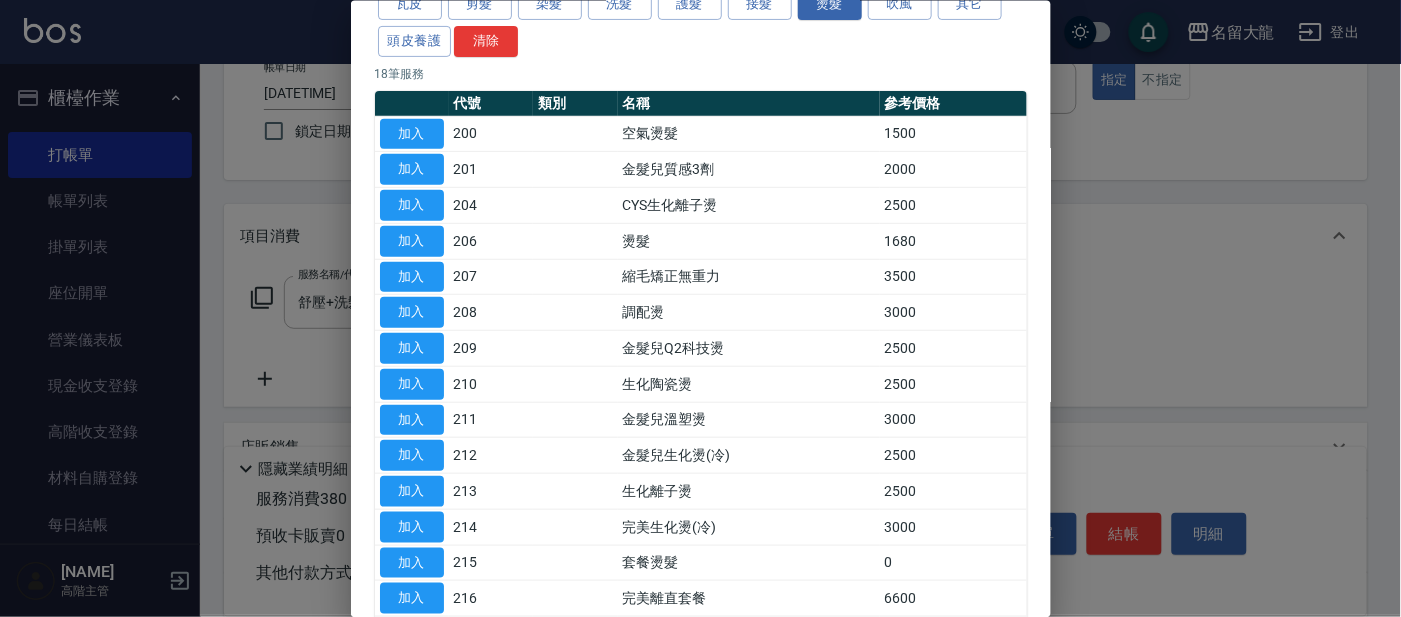 click on "瓦皮 剪髮 染髮 洗髮 護髮 接髮 燙髮 吹風 其它 頭皮養護 清除" at bounding box center [701, 23] 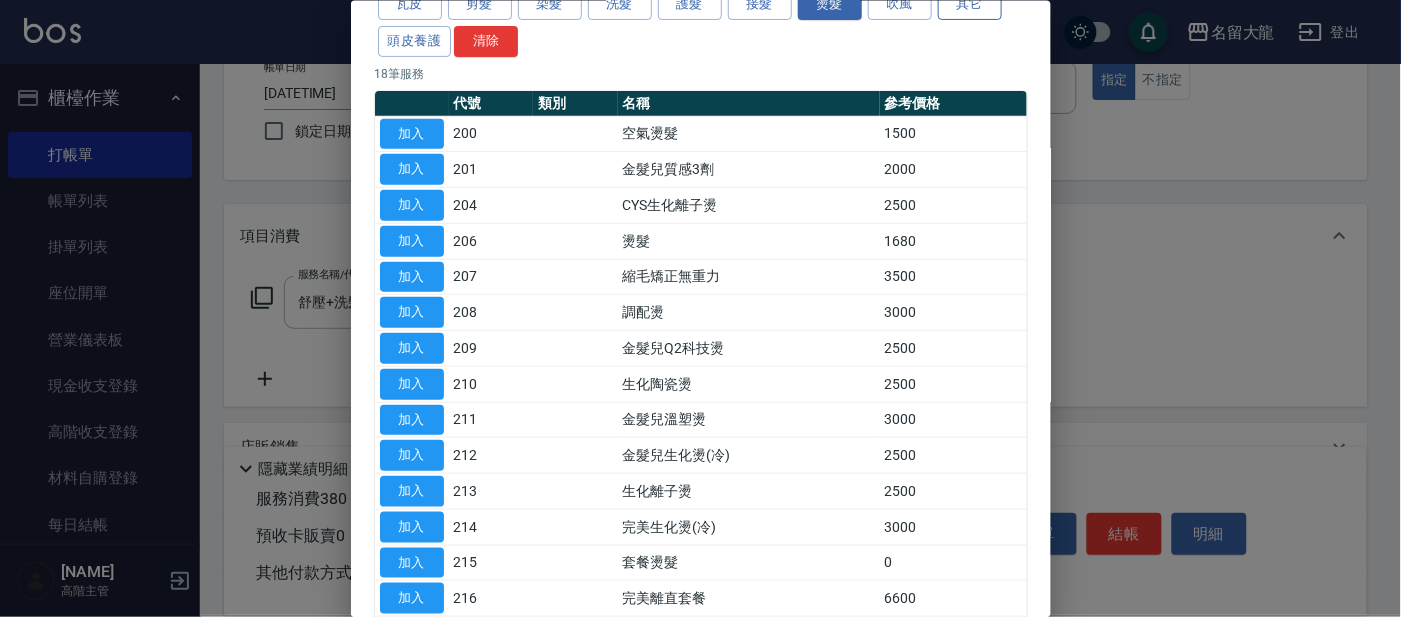 click on "其它" at bounding box center (970, 4) 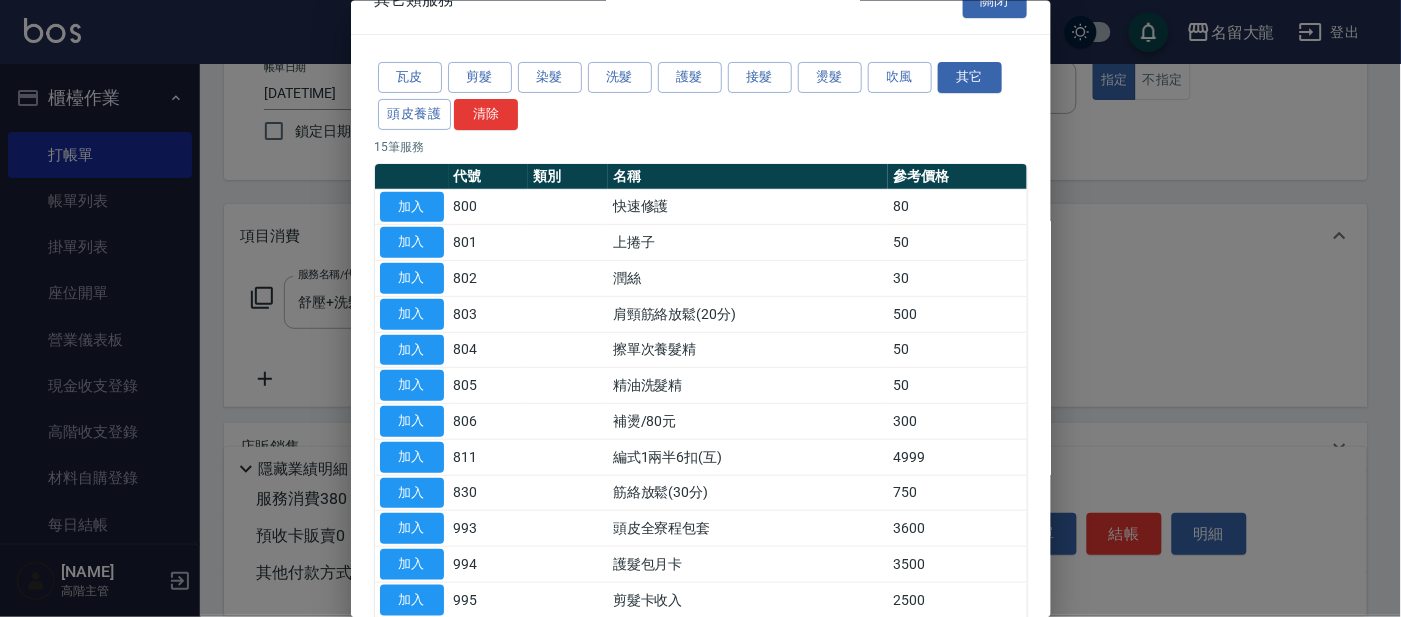 scroll, scrollTop: 0, scrollLeft: 0, axis: both 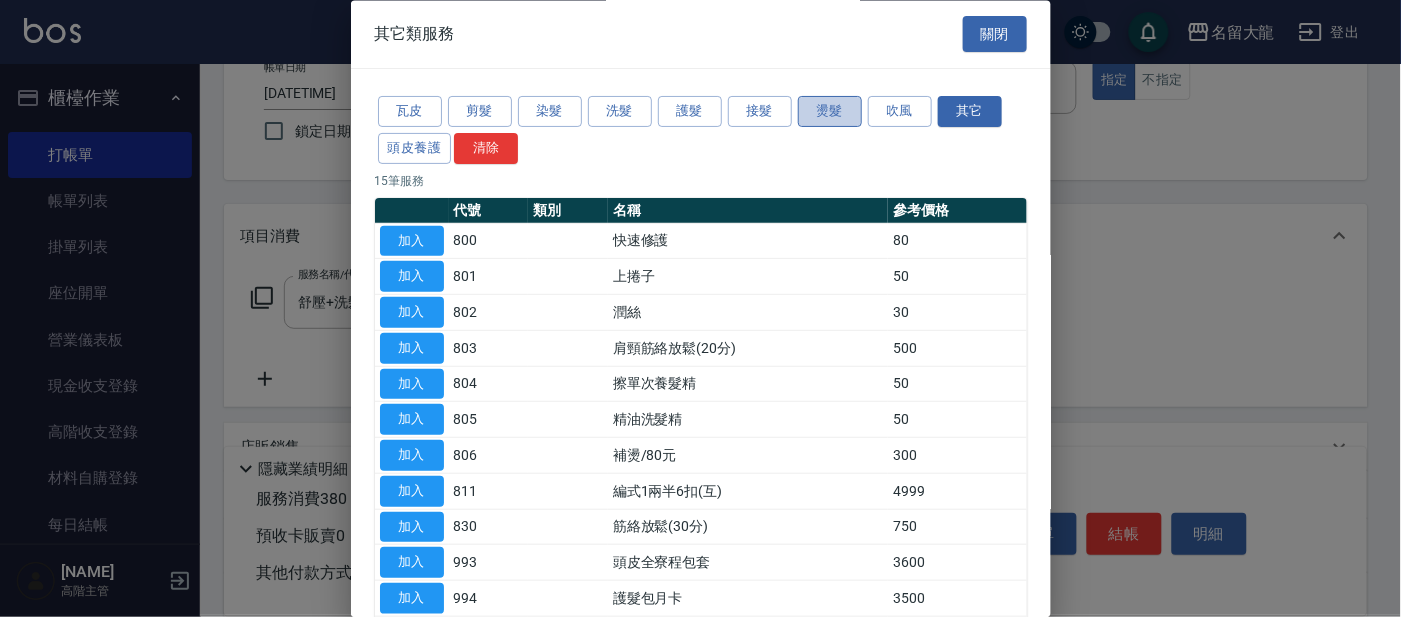 click on "燙髮" at bounding box center [830, 112] 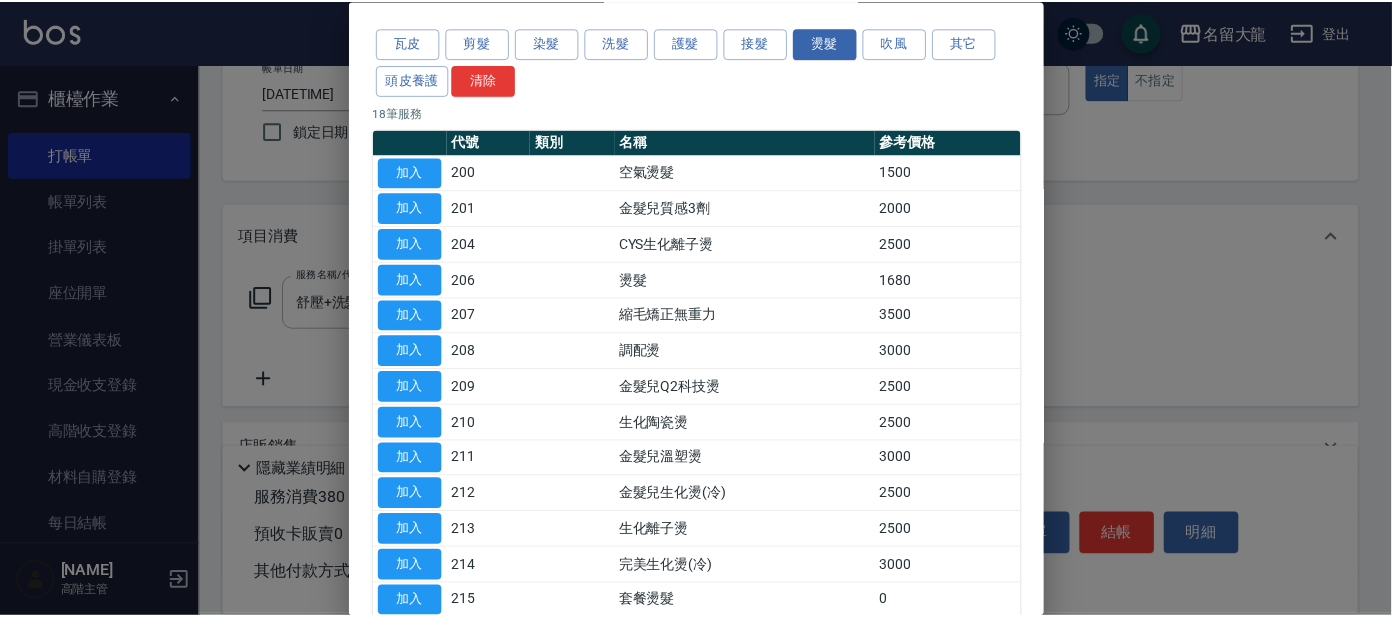 scroll, scrollTop: 124, scrollLeft: 0, axis: vertical 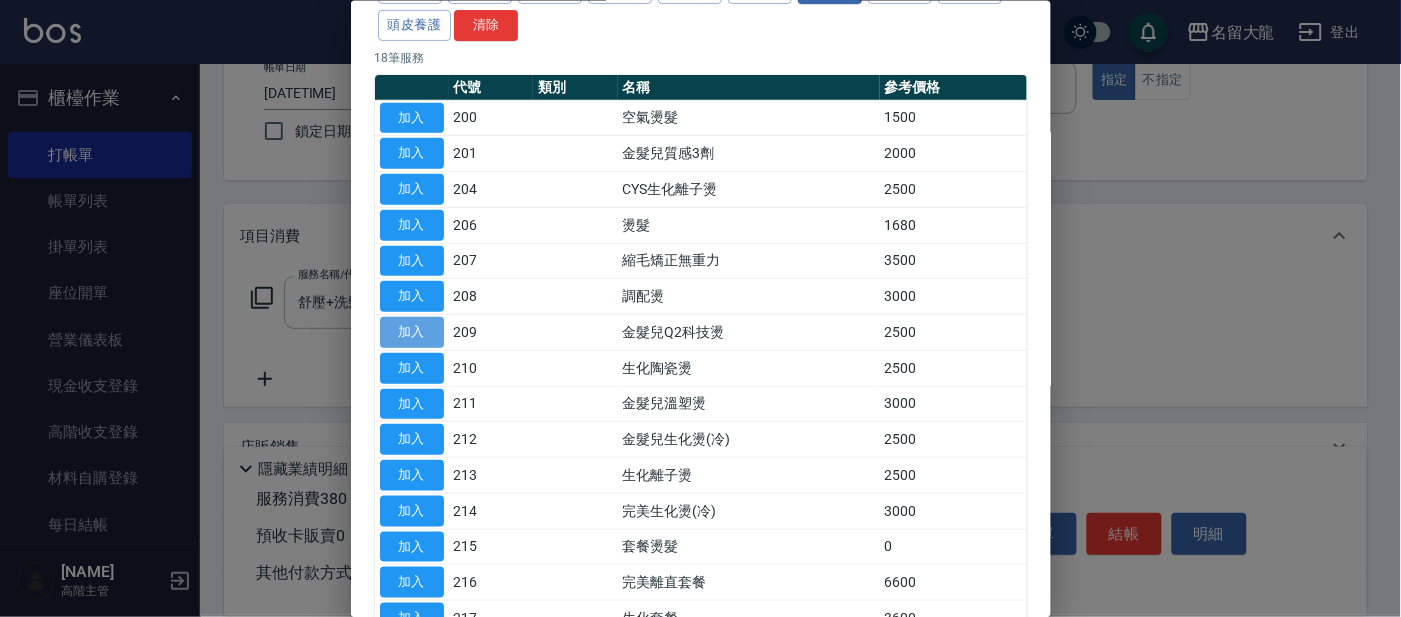 click on "加入" at bounding box center (412, 332) 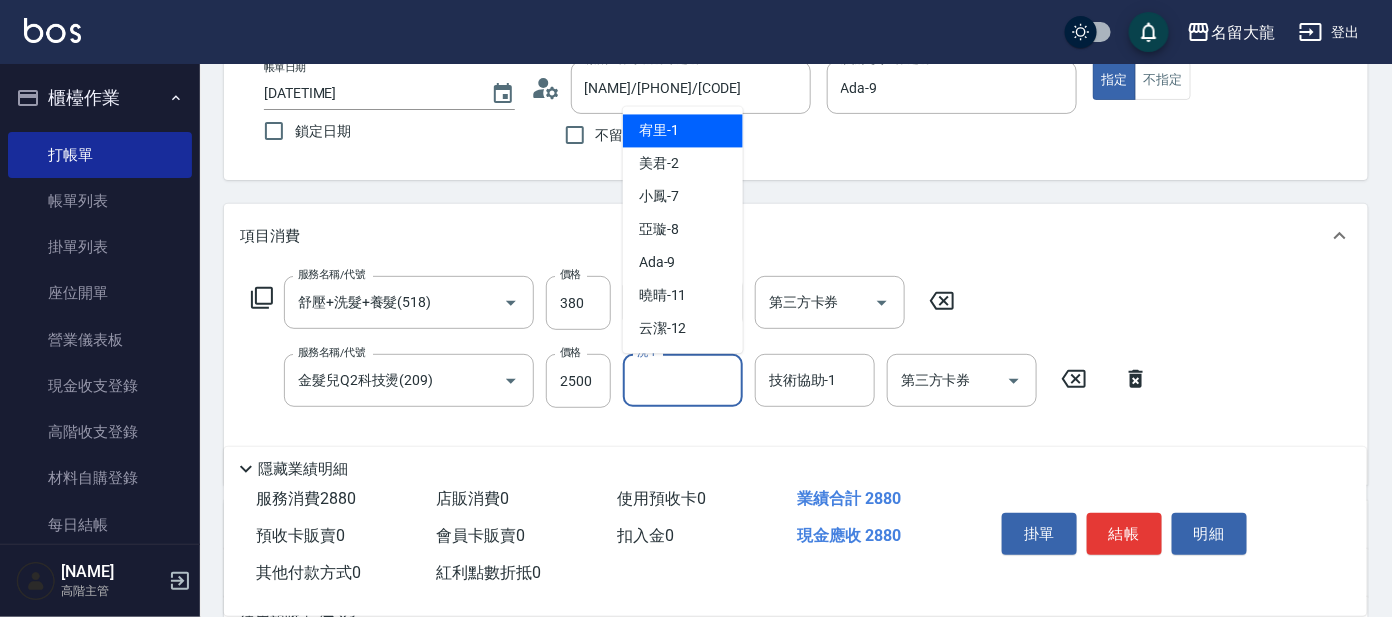 click on "洗-1" at bounding box center (683, 380) 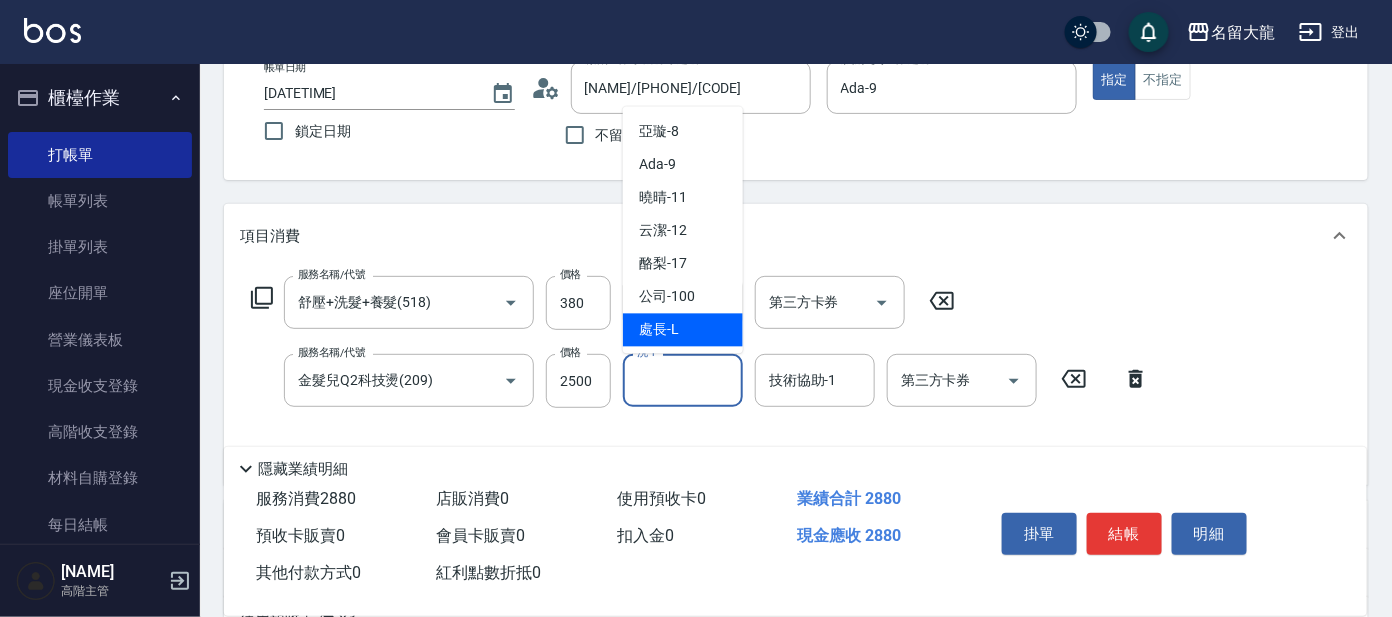 scroll, scrollTop: 99, scrollLeft: 0, axis: vertical 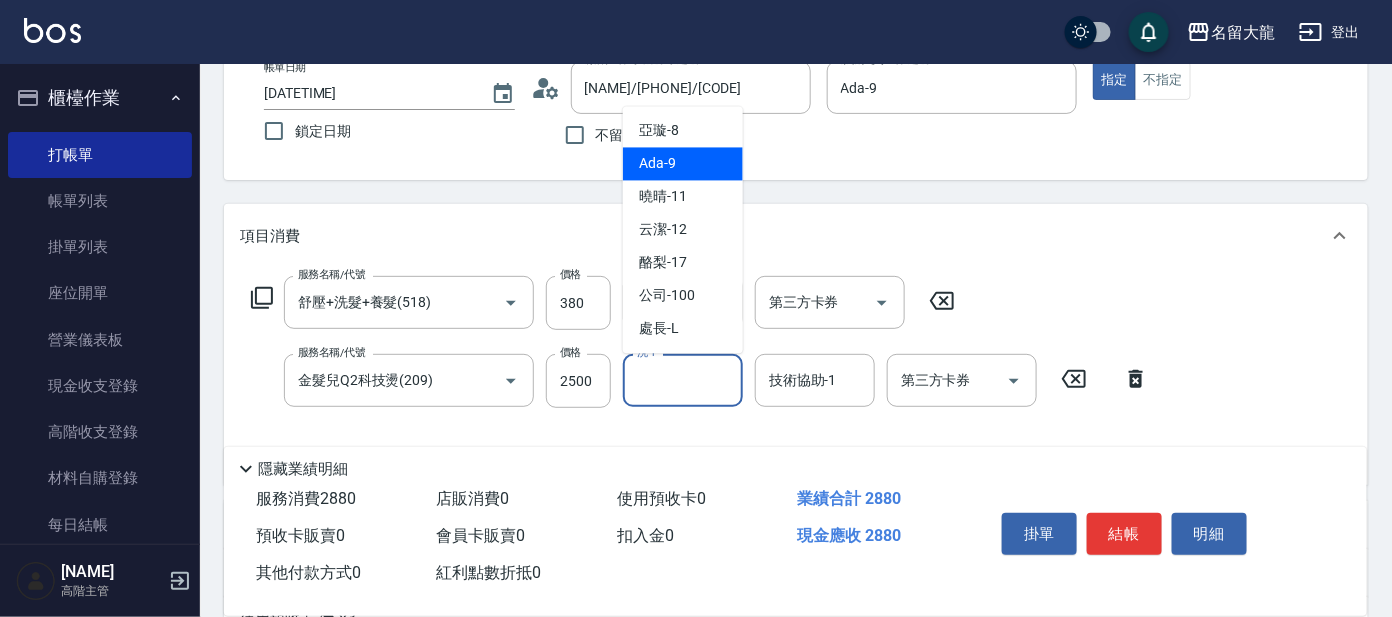 click on "Ada -9" at bounding box center [683, 164] 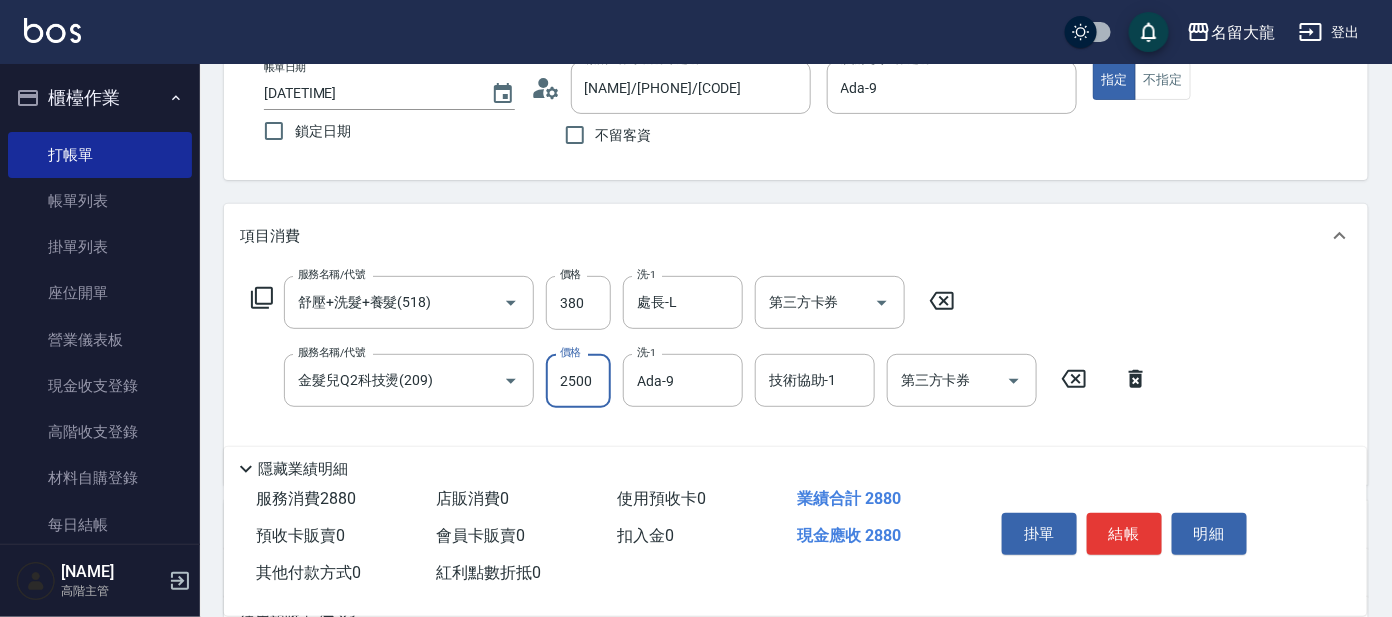click on "2500" at bounding box center (578, 381) 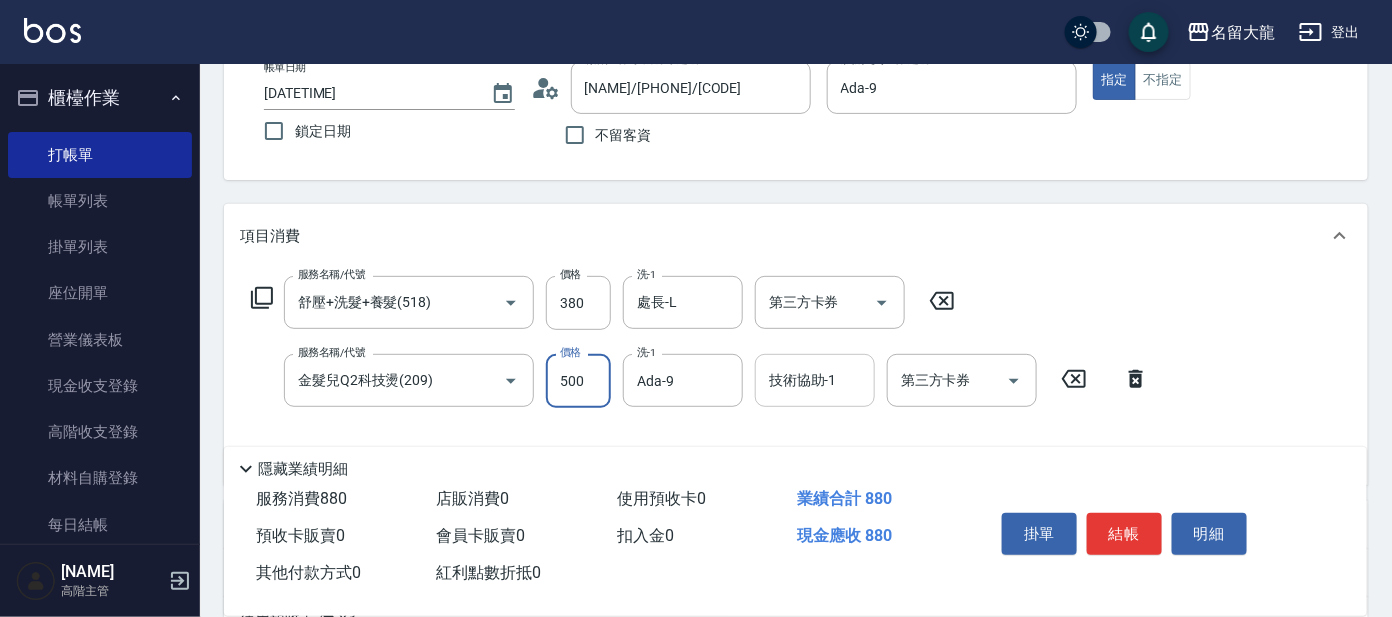 type on "500" 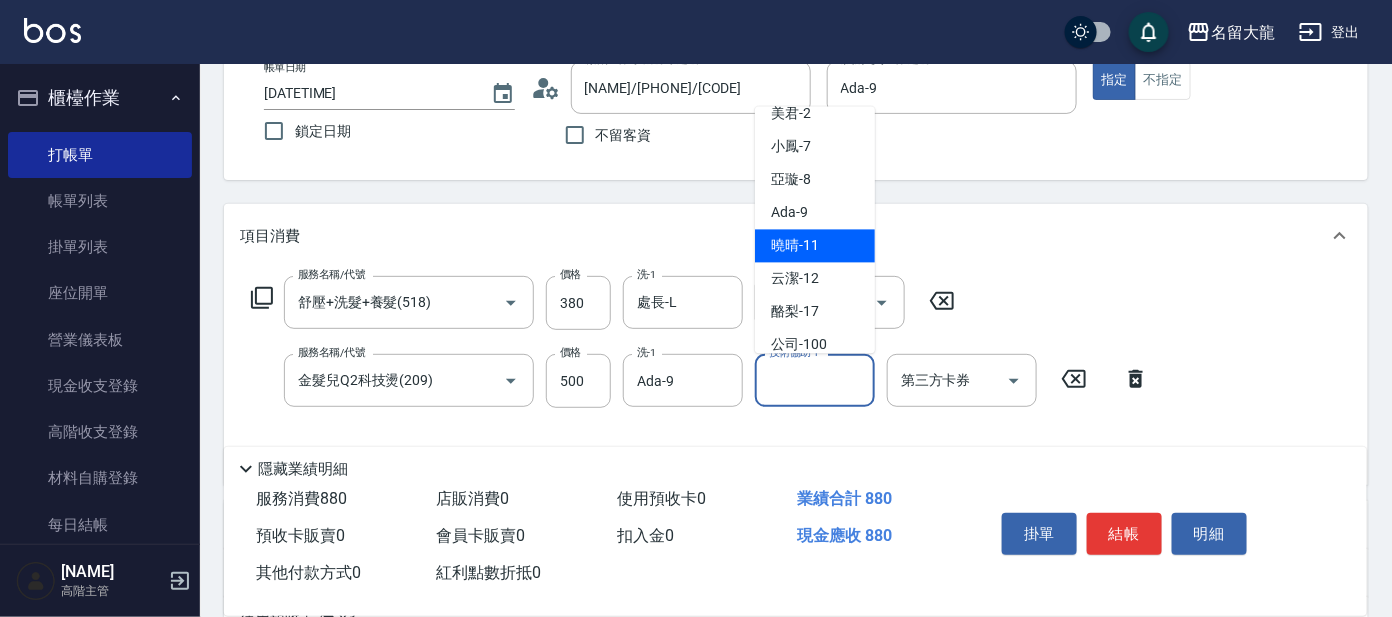 scroll, scrollTop: 99, scrollLeft: 0, axis: vertical 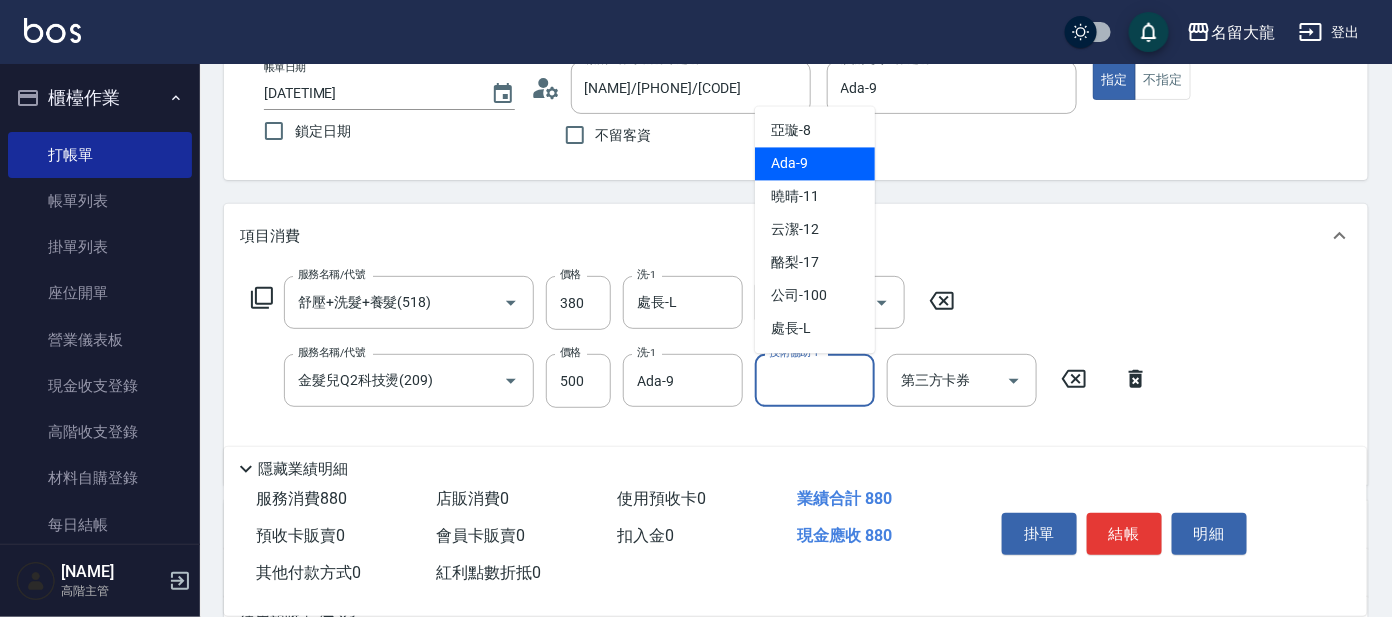 click on "Ada -9" at bounding box center [815, 164] 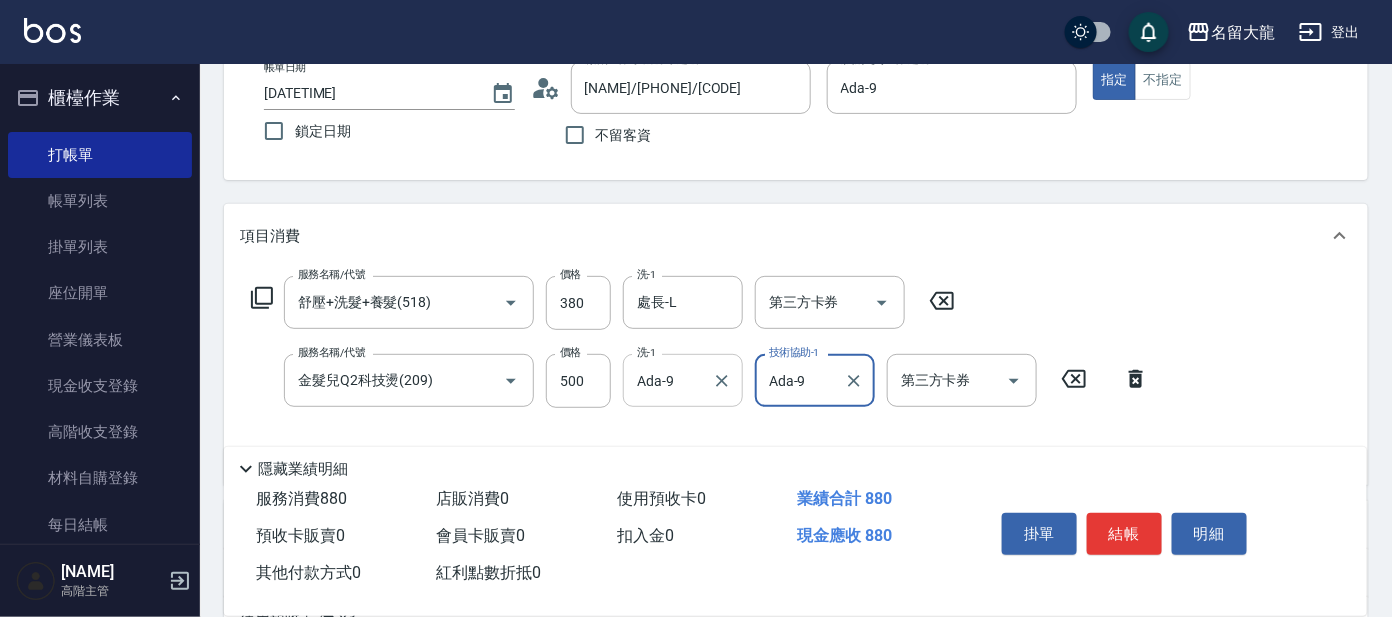 click on "Ada-9" at bounding box center (668, 380) 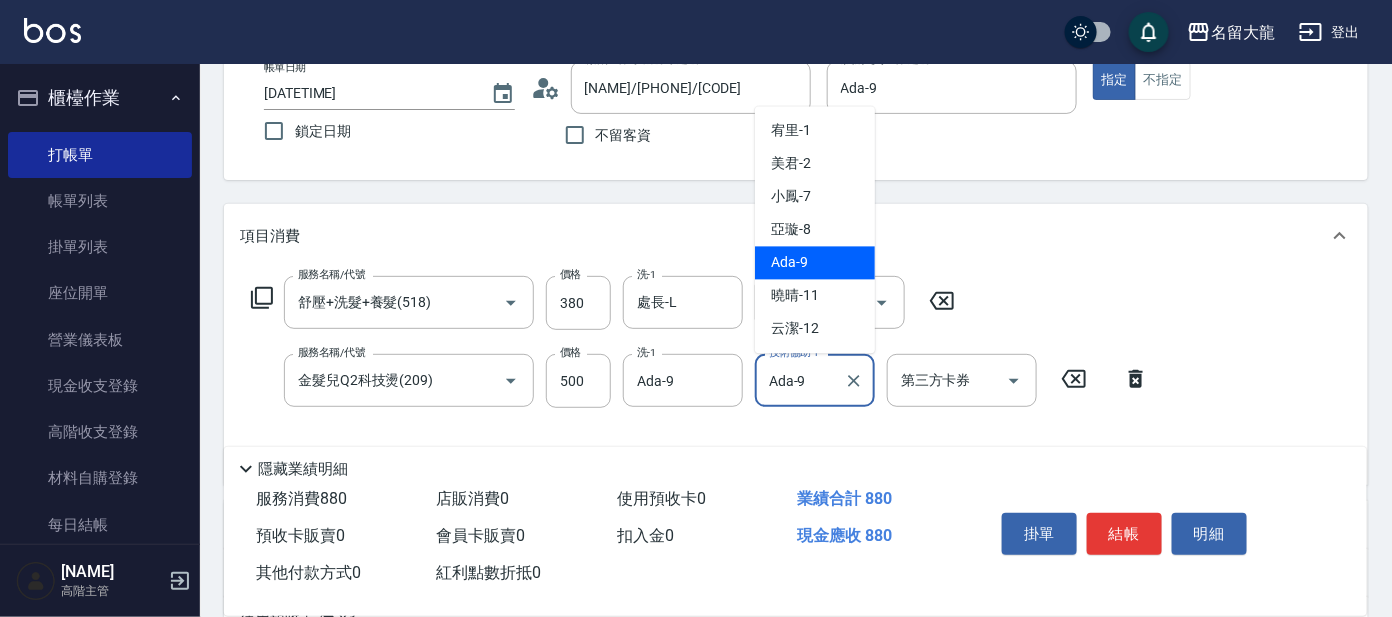 click on "Ada-9" at bounding box center (800, 380) 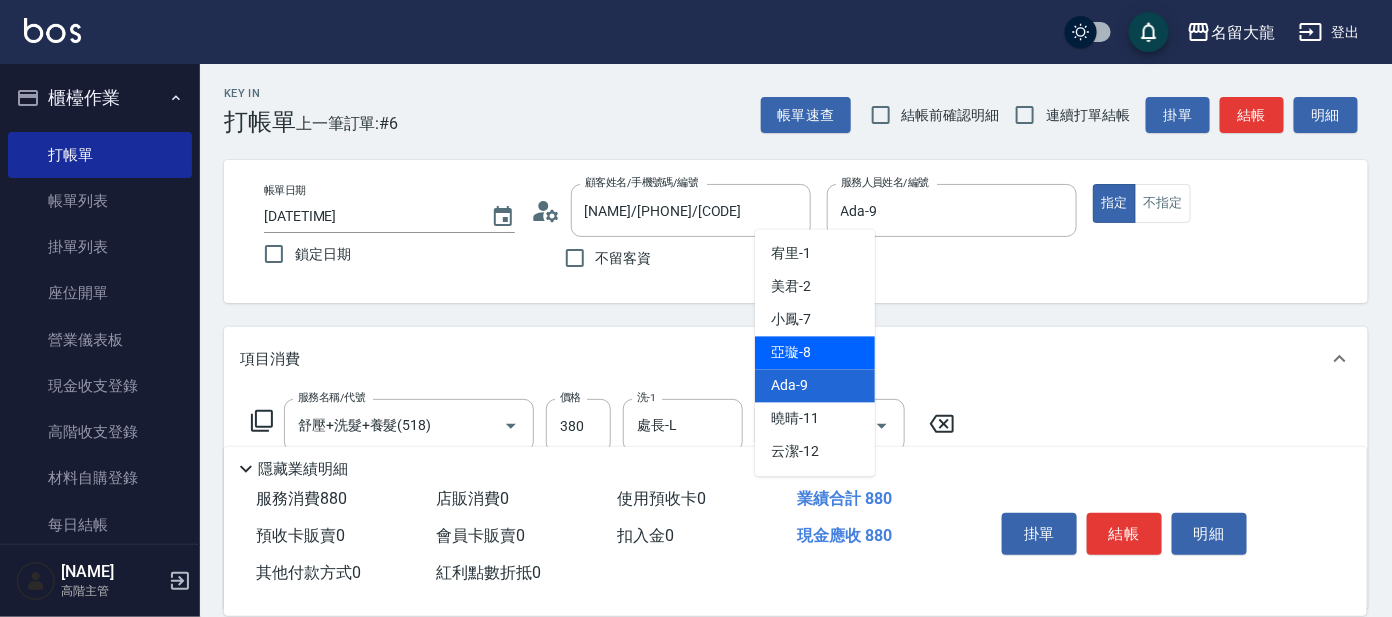 scroll, scrollTop: 0, scrollLeft: 0, axis: both 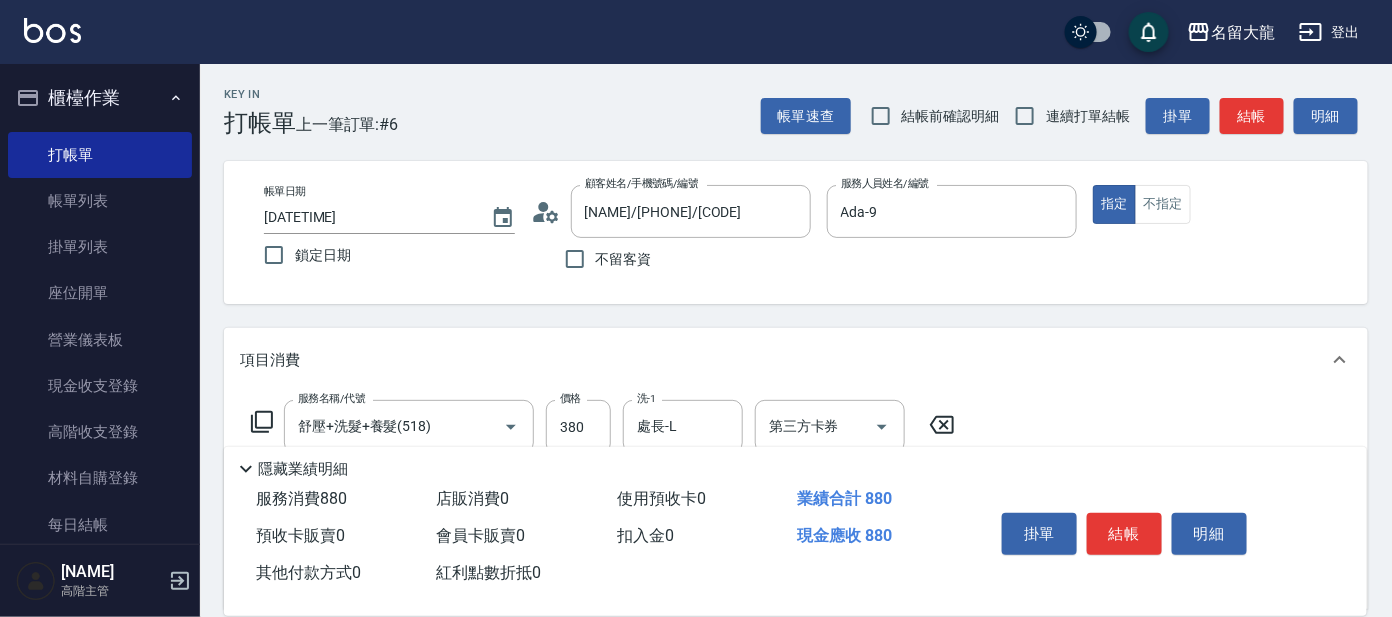 click on "項目消費" at bounding box center [796, 360] 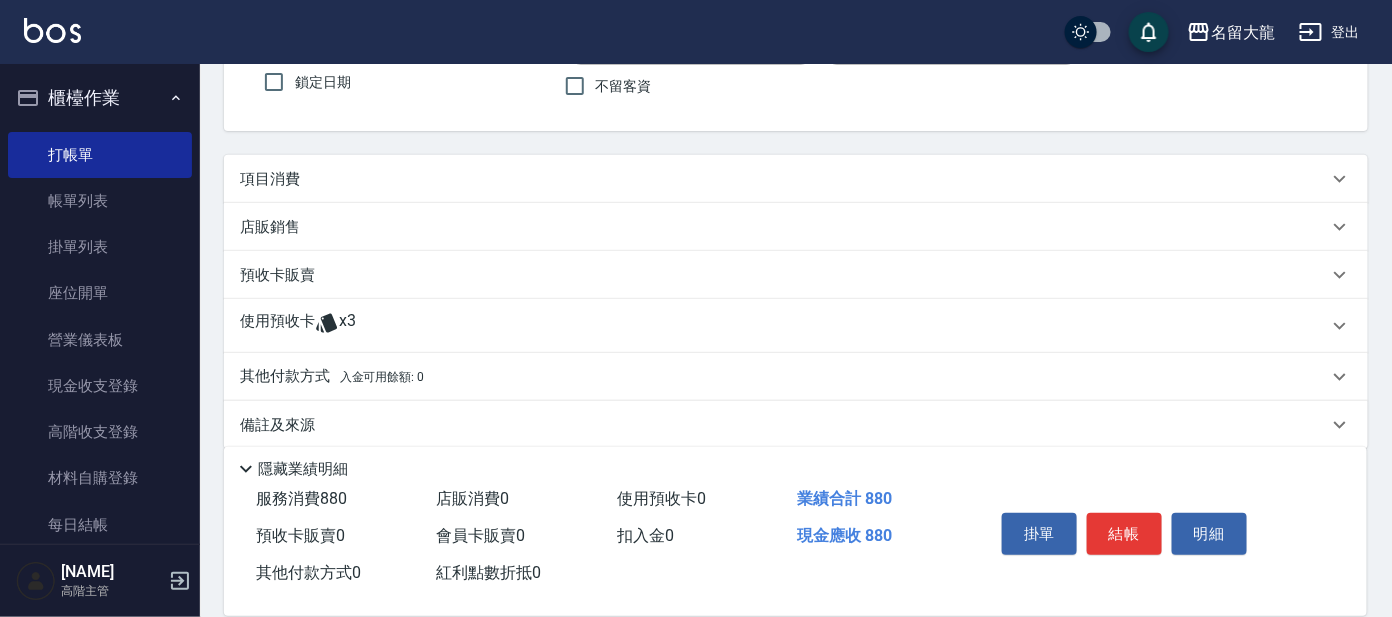 scroll, scrollTop: 191, scrollLeft: 0, axis: vertical 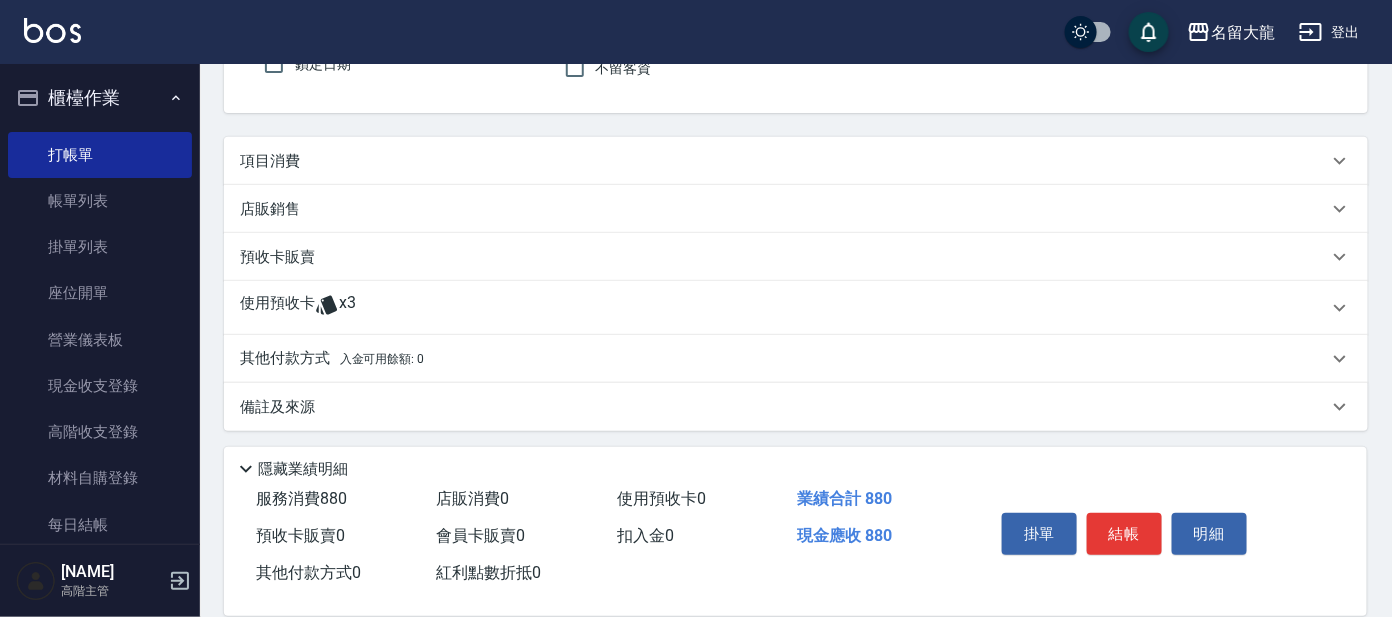 click on "項目消費" at bounding box center [796, 161] 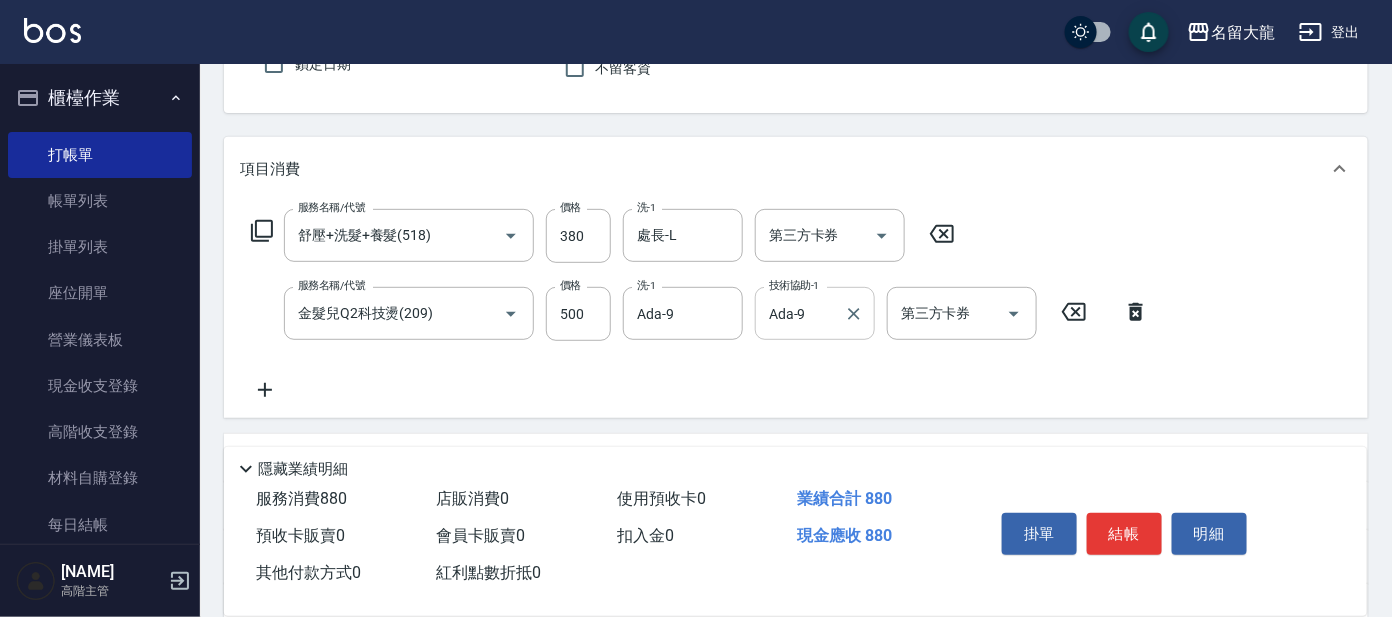 click on "Ada-9" at bounding box center [800, 313] 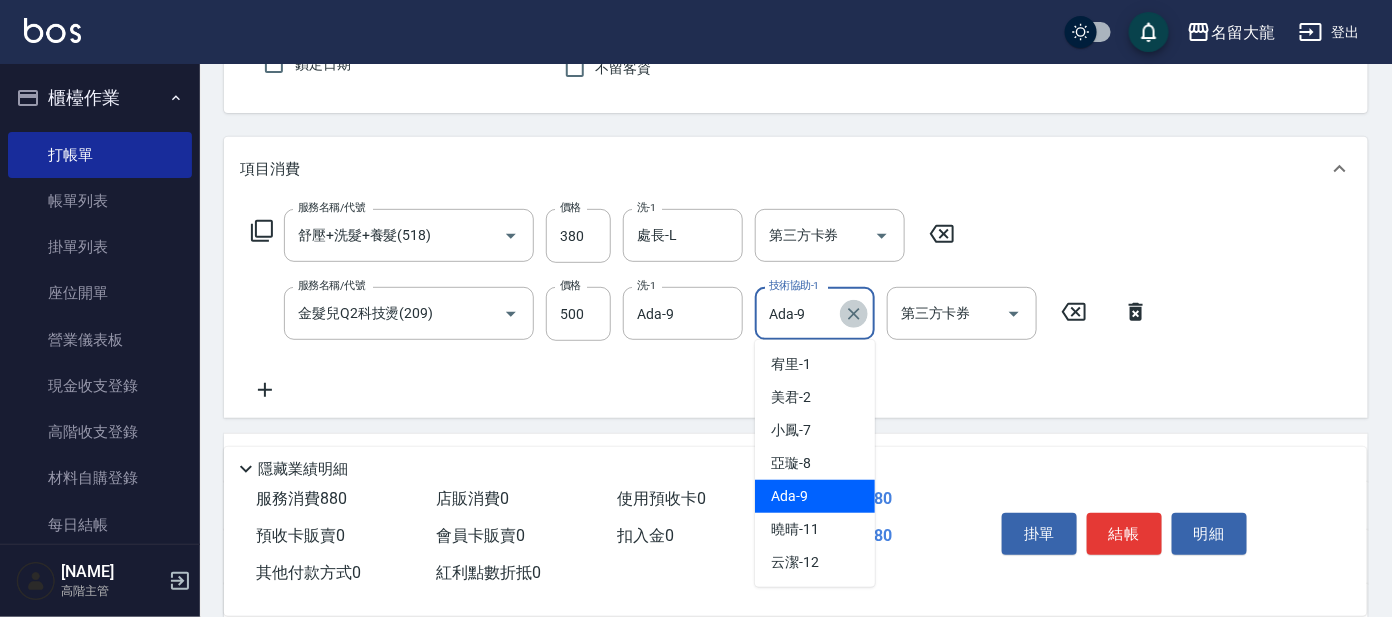 click 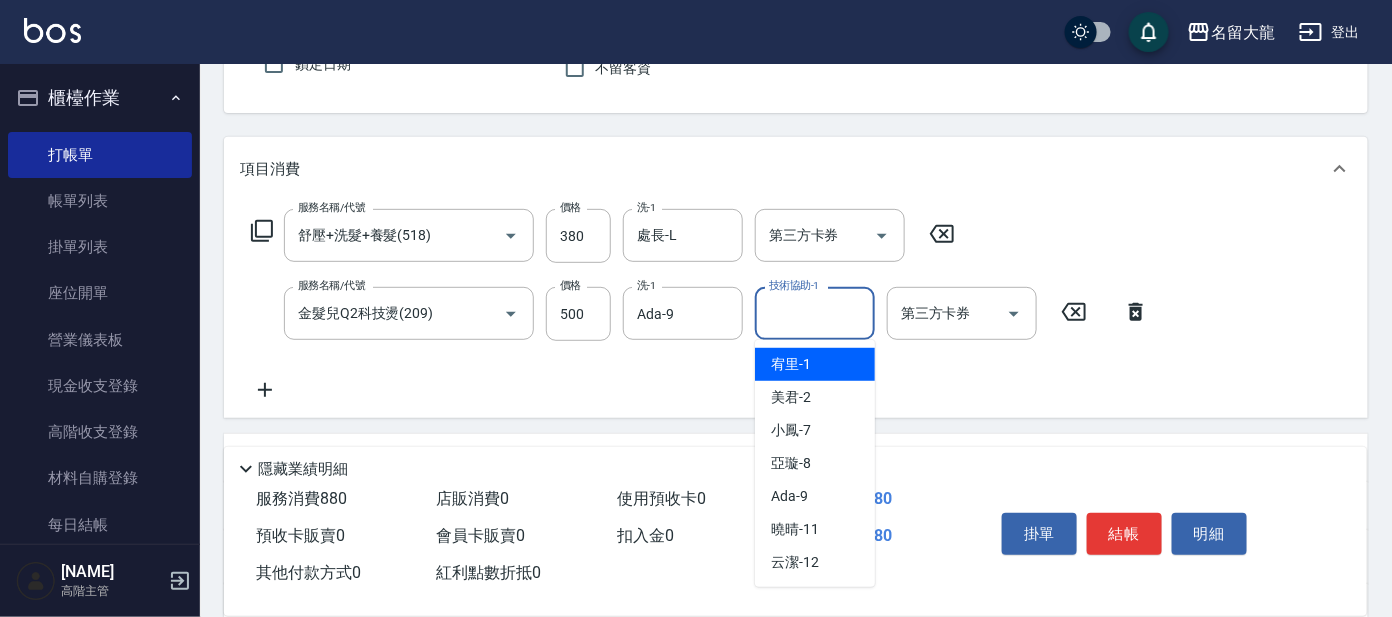 click on "服務名稱/代號 舒壓+洗髮+養髮(518) 服務名稱/代號 價格 380 價格 洗-1 處長-L 洗-1 第三方卡券 第三方卡券 服務名稱/代號 金髮兒Q2科技燙(209) 服務名稱/代號 價格 500 價格 洗-1 Ada-9 洗-1 技術協助-1 技術協助-1 第三方卡券 第三方卡券" at bounding box center [700, 305] 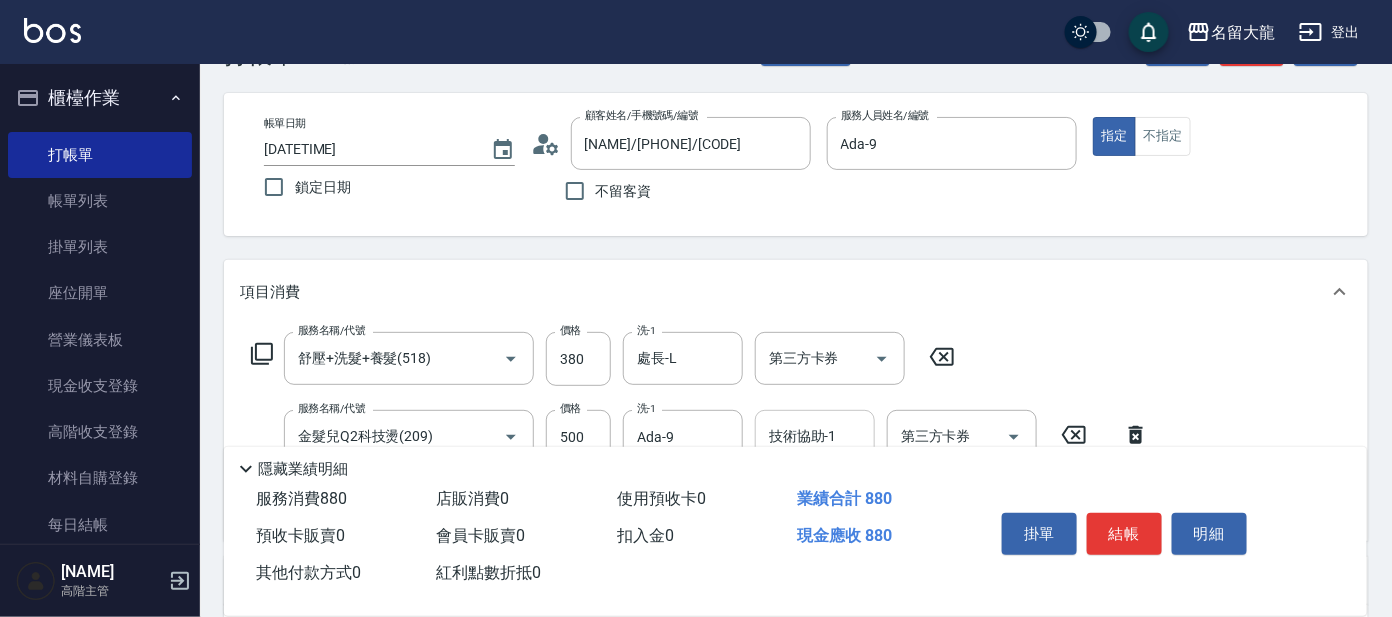 scroll, scrollTop: 124, scrollLeft: 0, axis: vertical 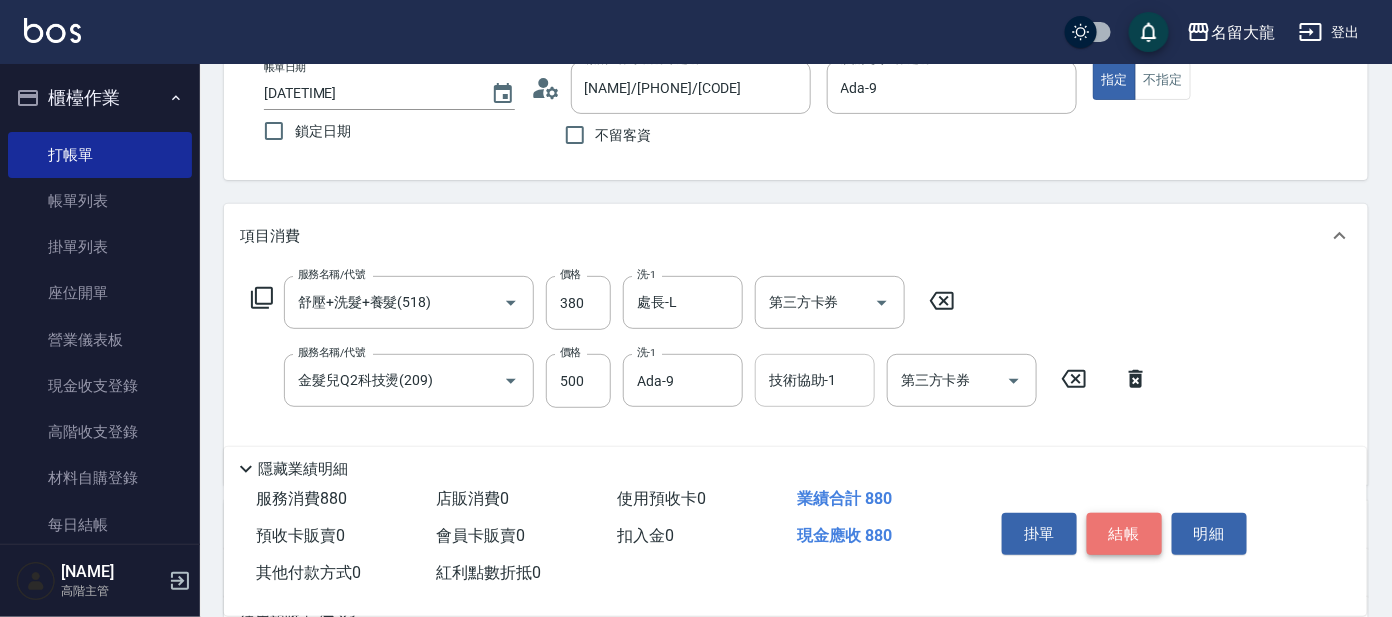 click on "結帳" at bounding box center (1124, 534) 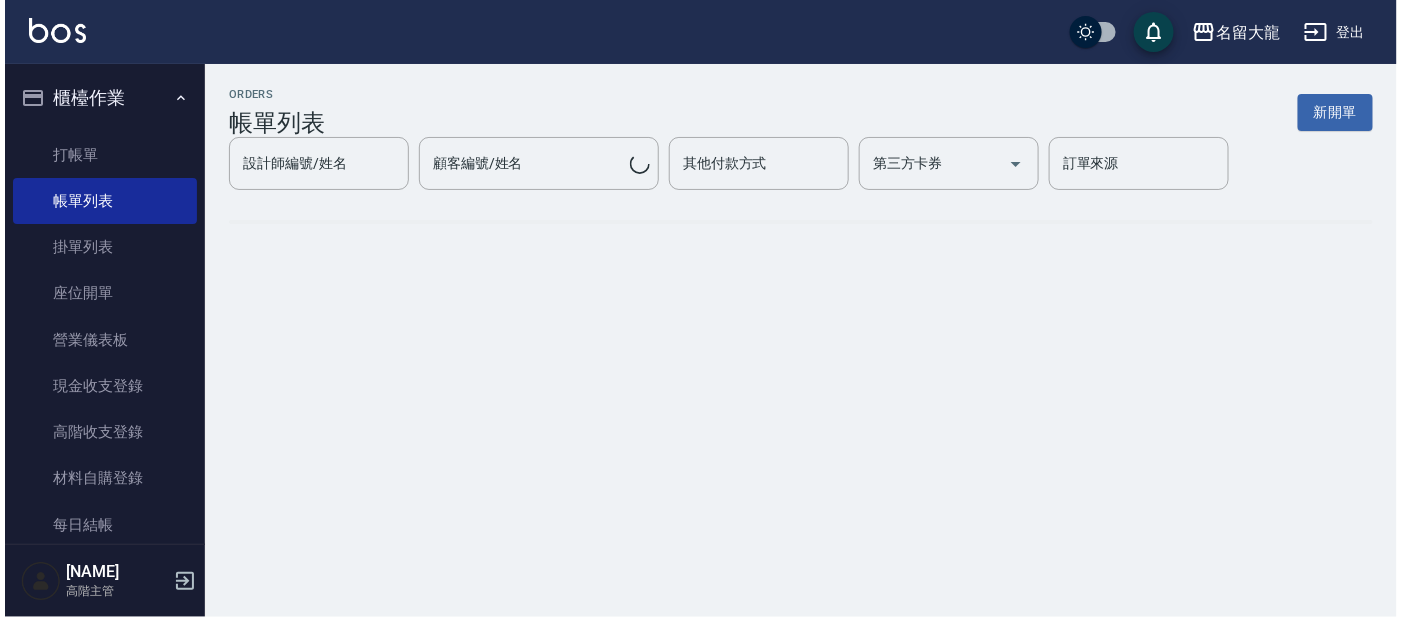 scroll, scrollTop: 0, scrollLeft: 0, axis: both 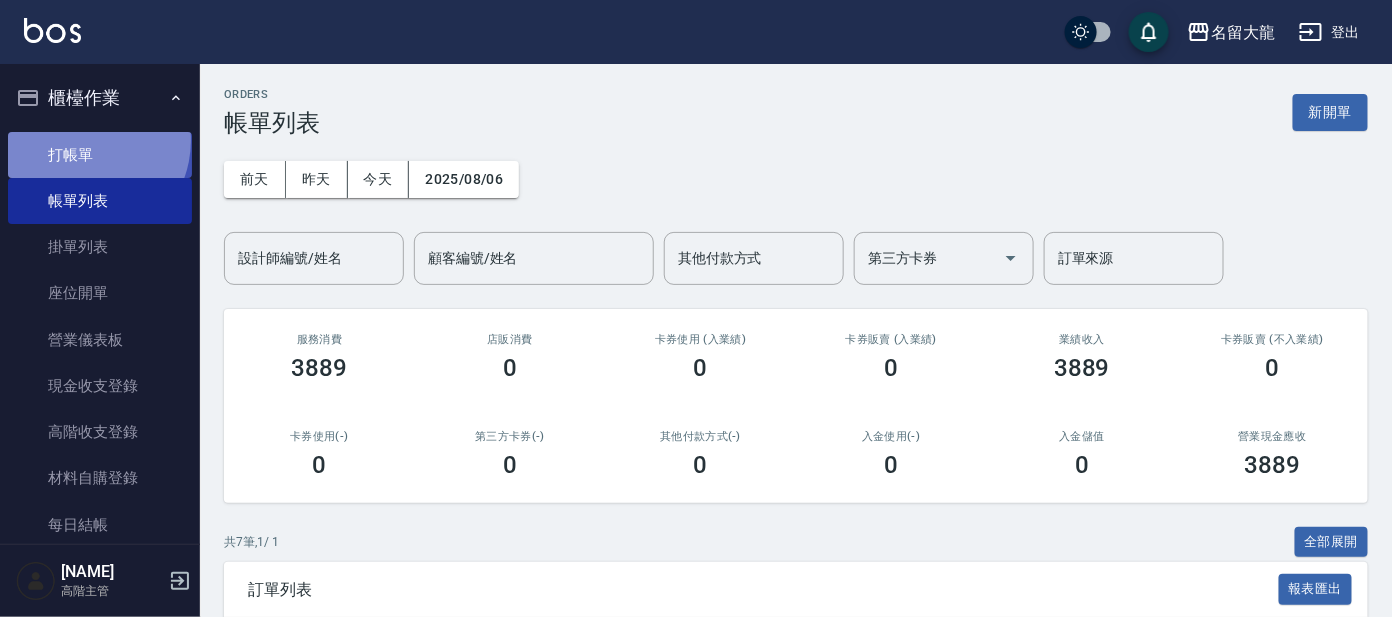 click on "打帳單" at bounding box center (100, 155) 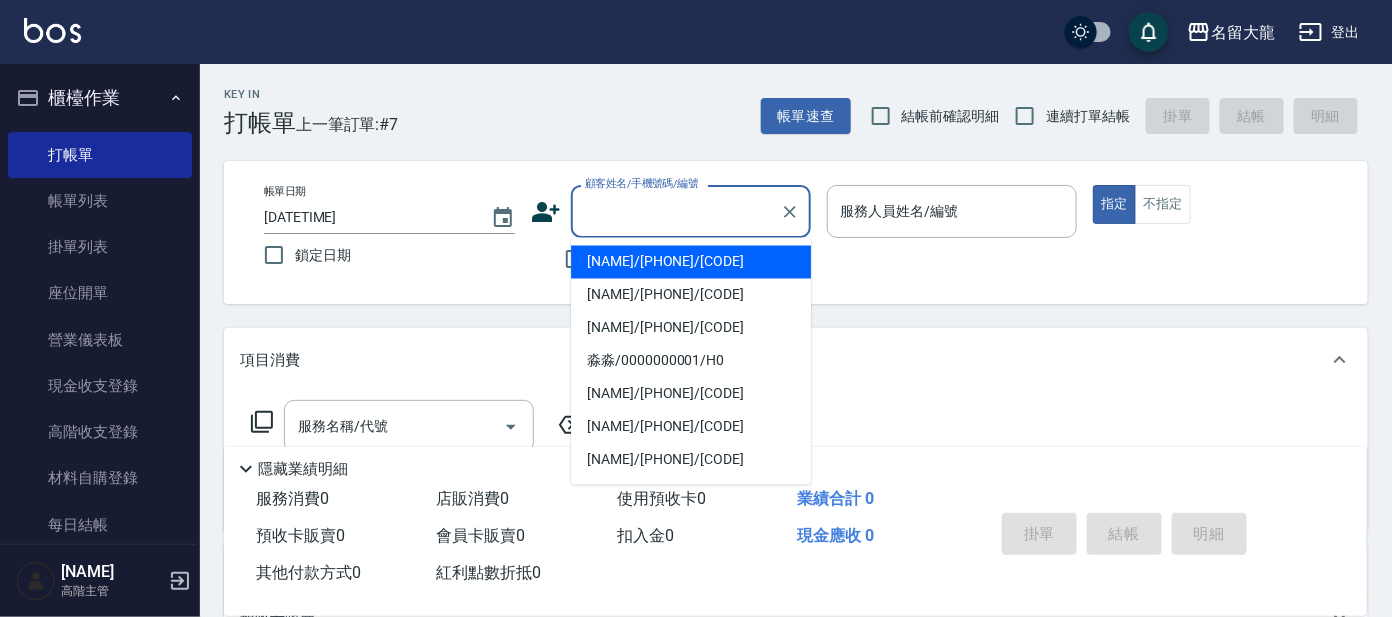click on "顧客姓名/手機號碼/編號" at bounding box center (676, 211) 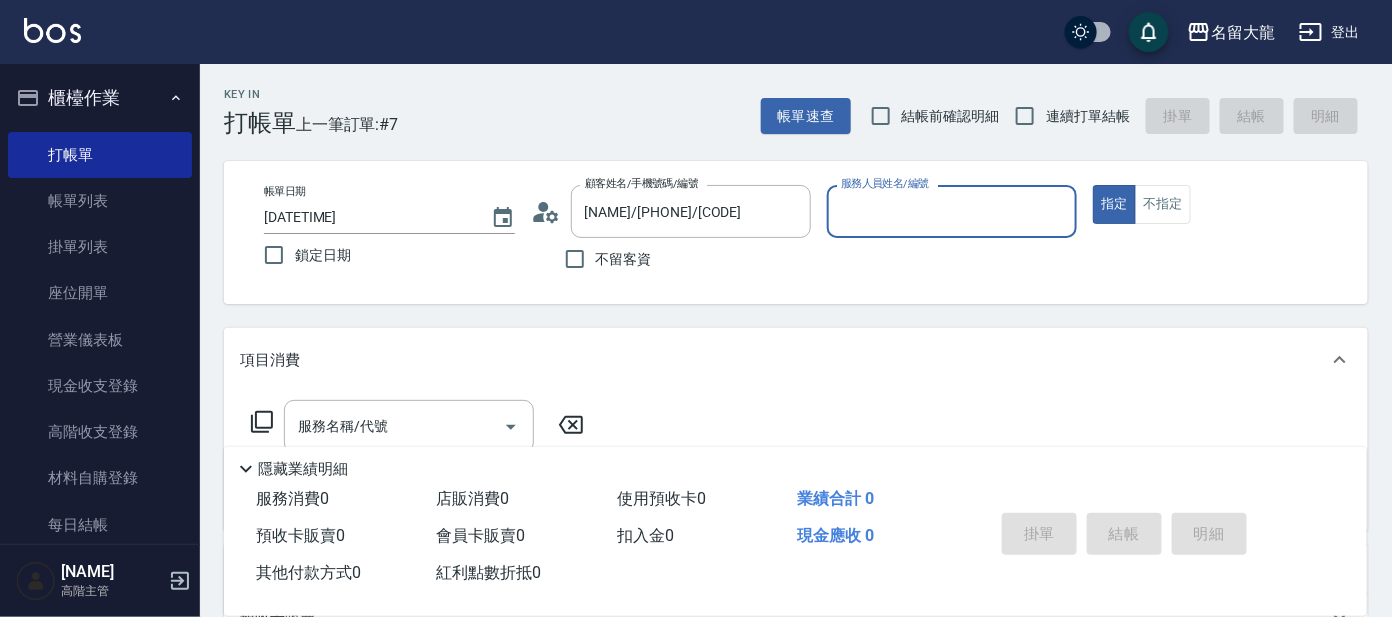 type on "Ada-9" 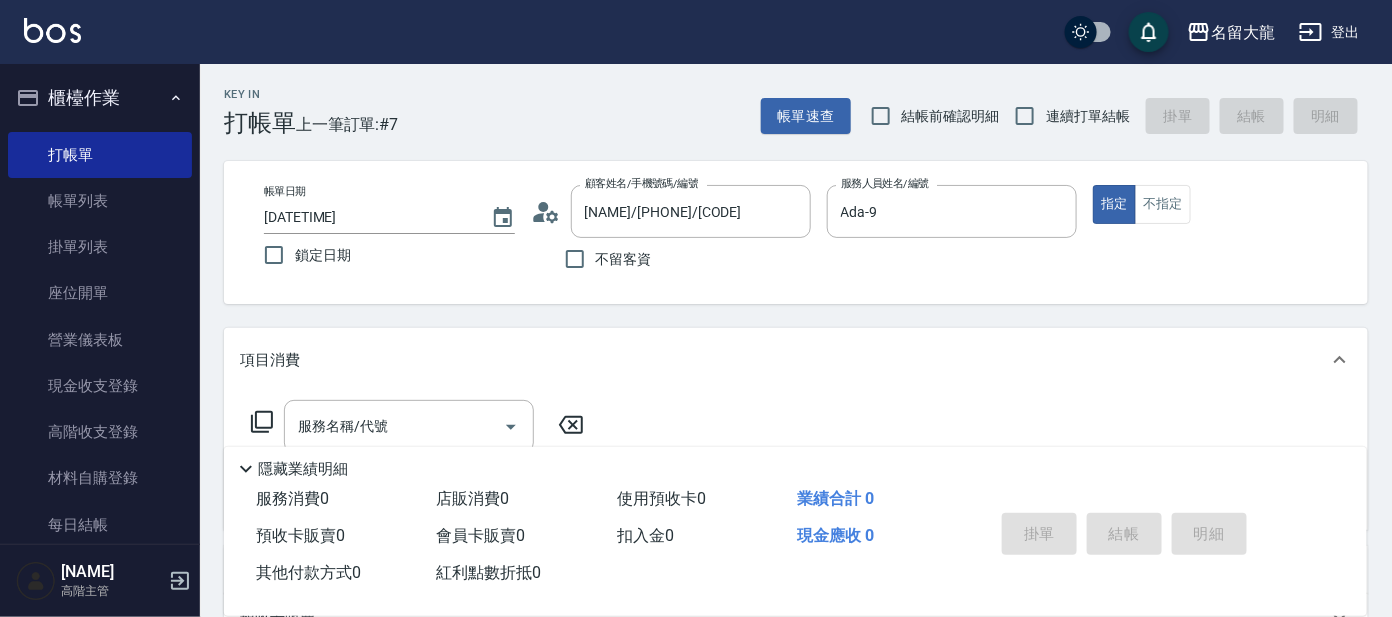 click 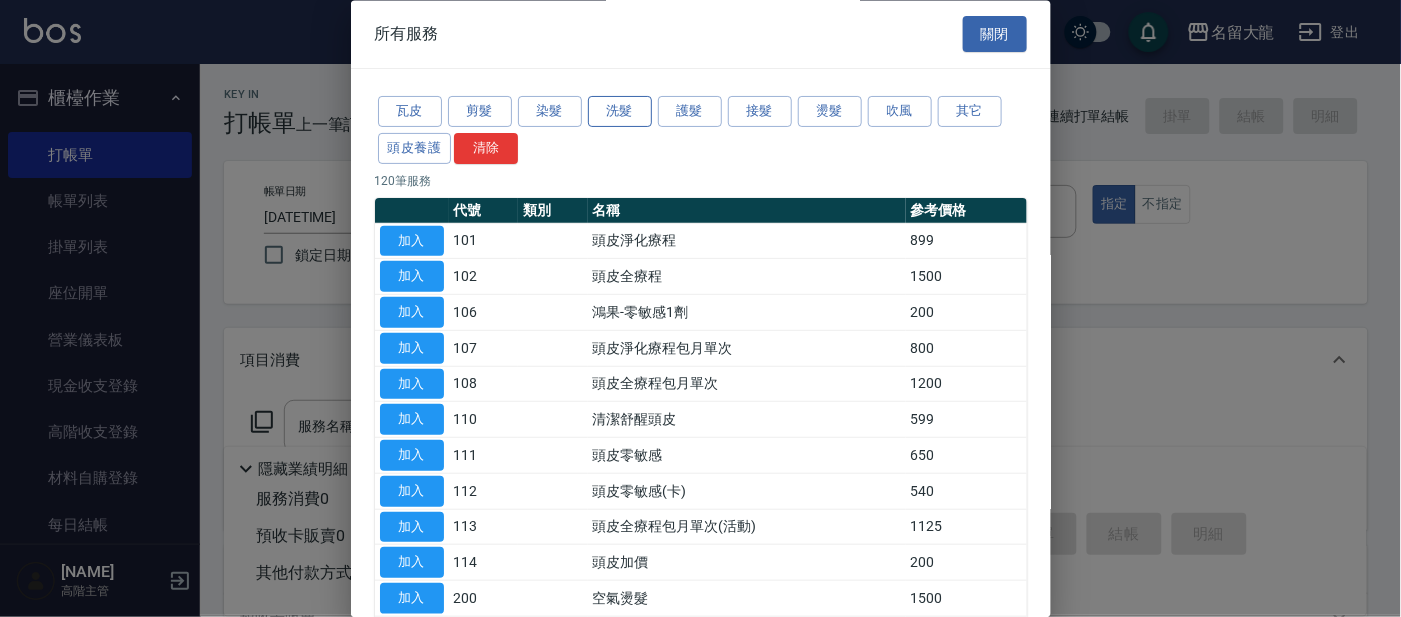 click on "洗髮" at bounding box center [620, 112] 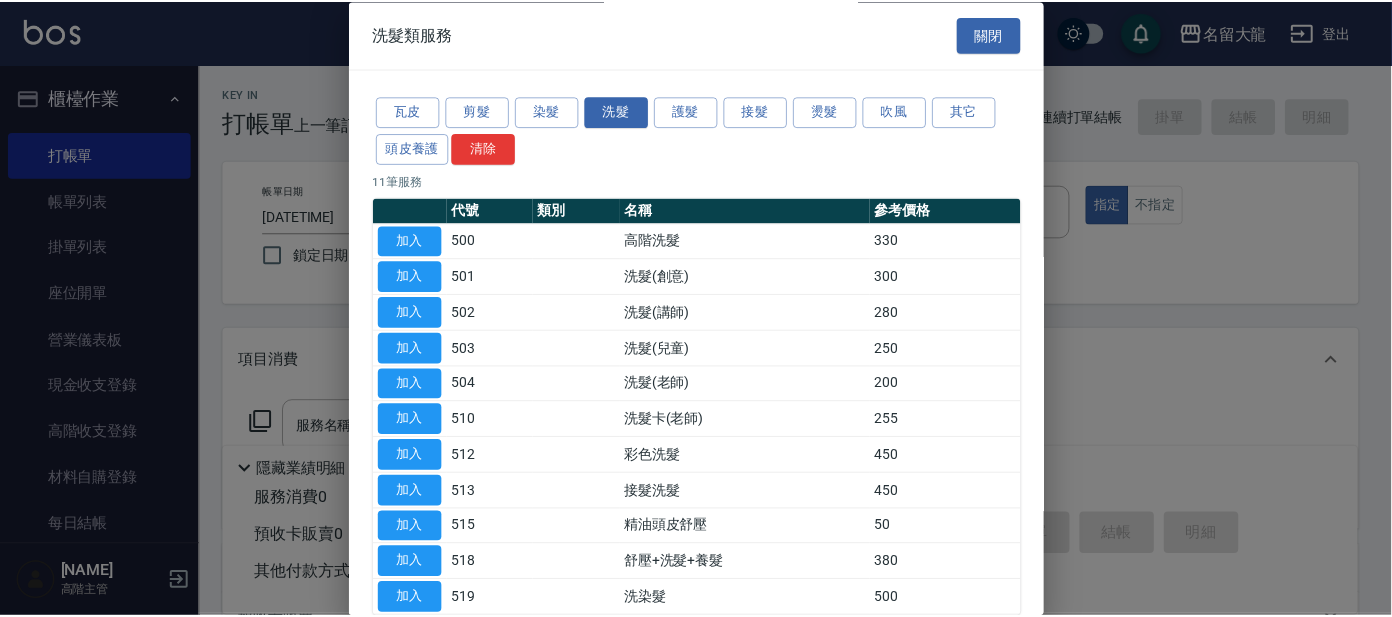 scroll, scrollTop: 109, scrollLeft: 0, axis: vertical 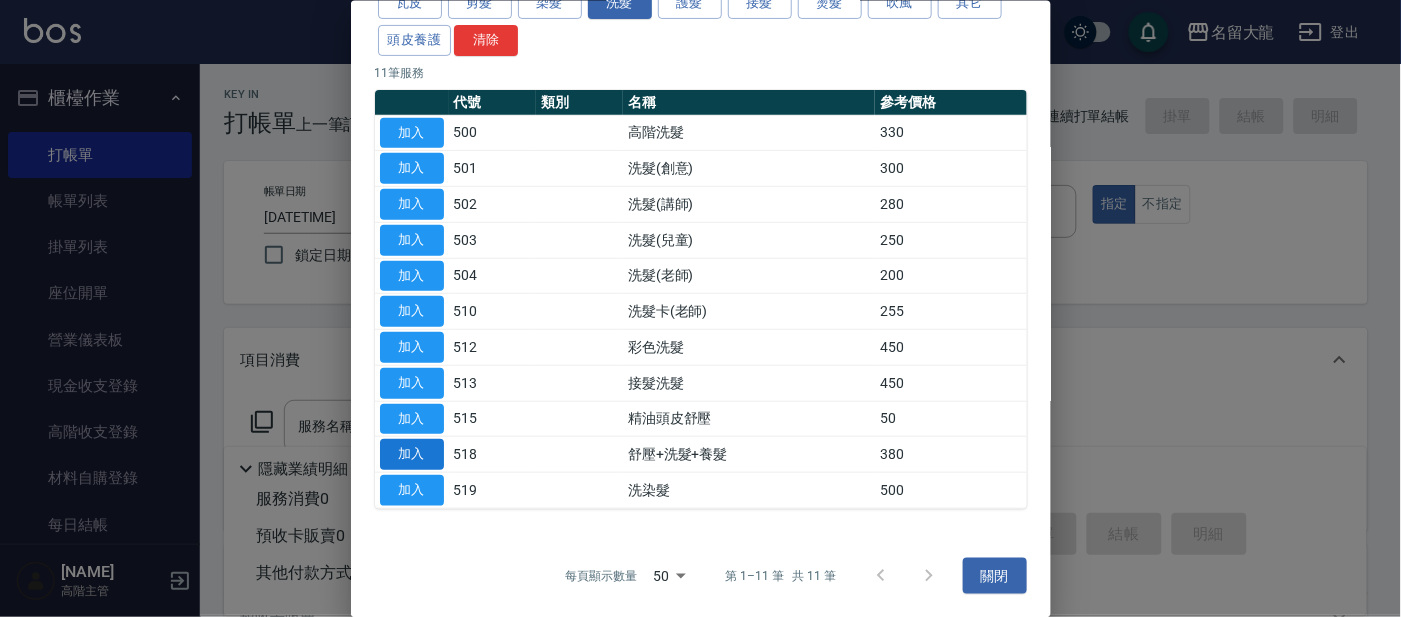 click on "加入" at bounding box center (412, 454) 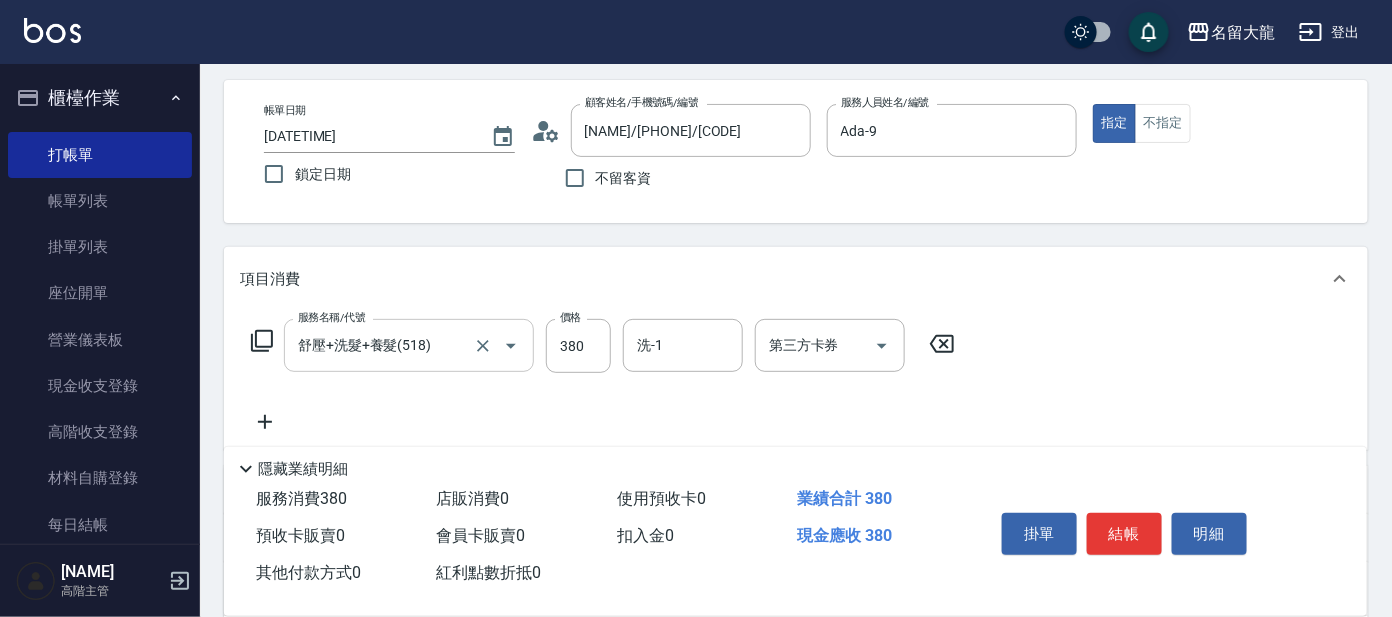 scroll, scrollTop: 124, scrollLeft: 0, axis: vertical 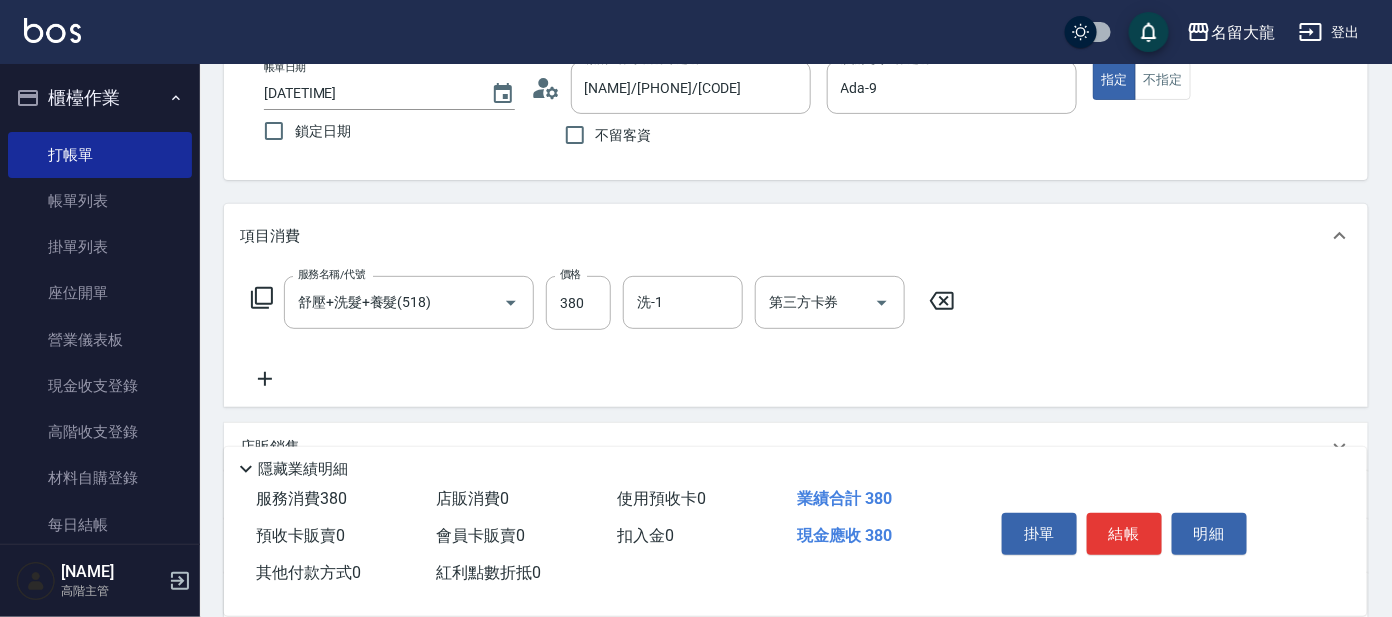 click 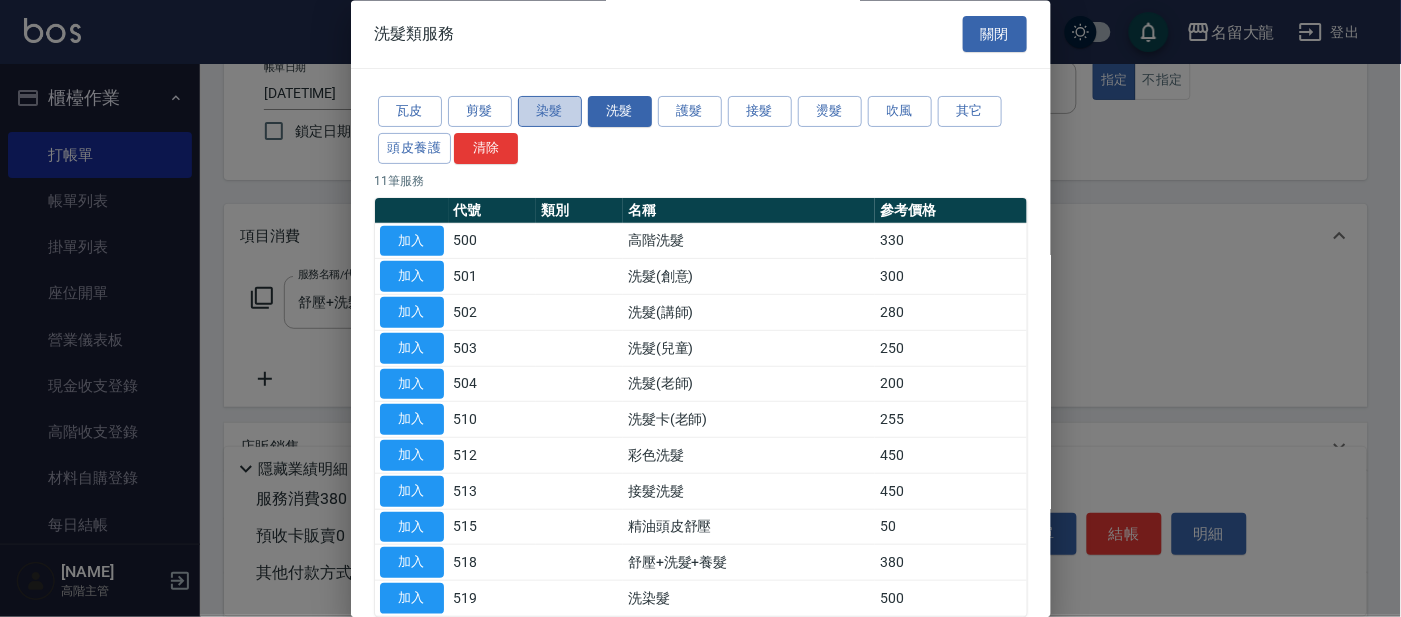 click on "染髮" at bounding box center (550, 112) 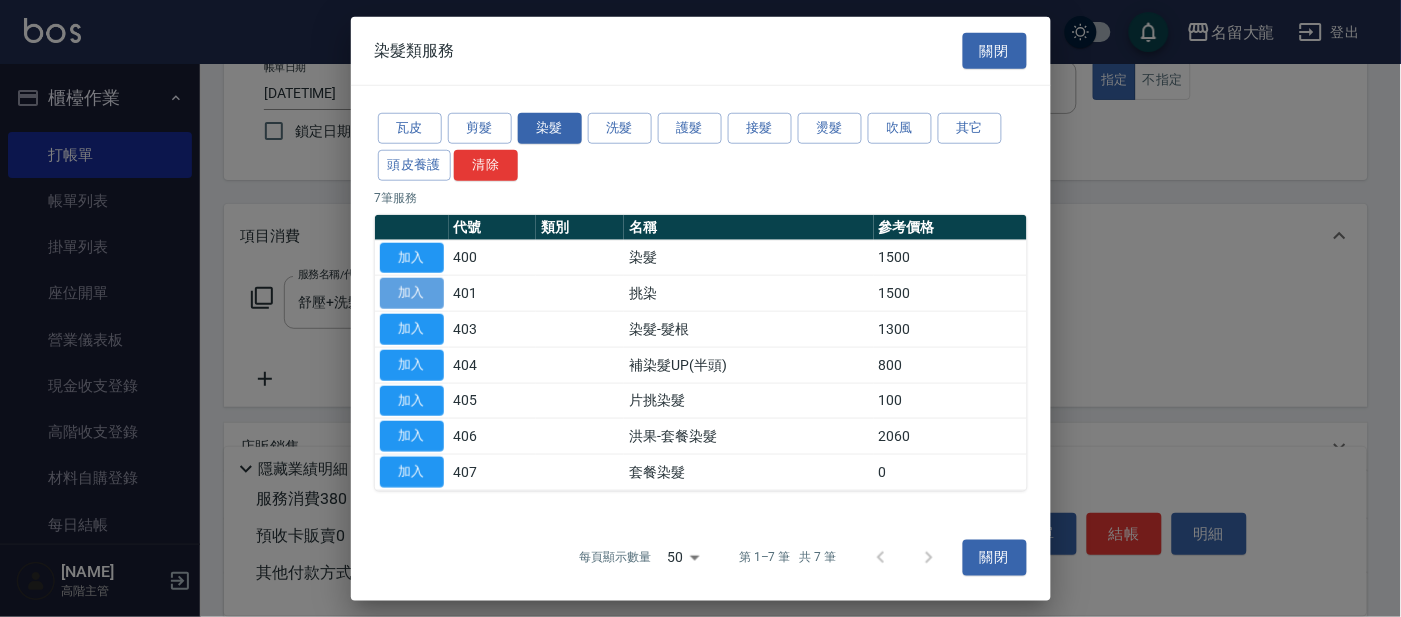 click on "加入" at bounding box center (412, 293) 